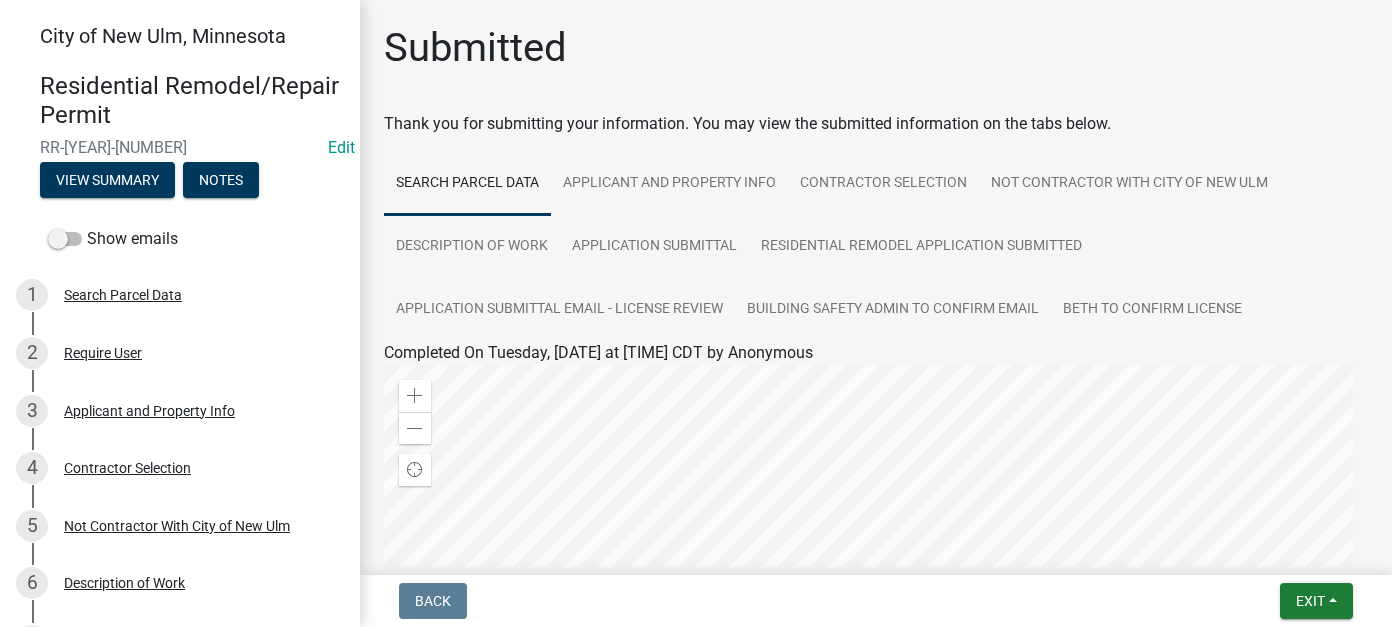 scroll, scrollTop: 0, scrollLeft: 0, axis: both 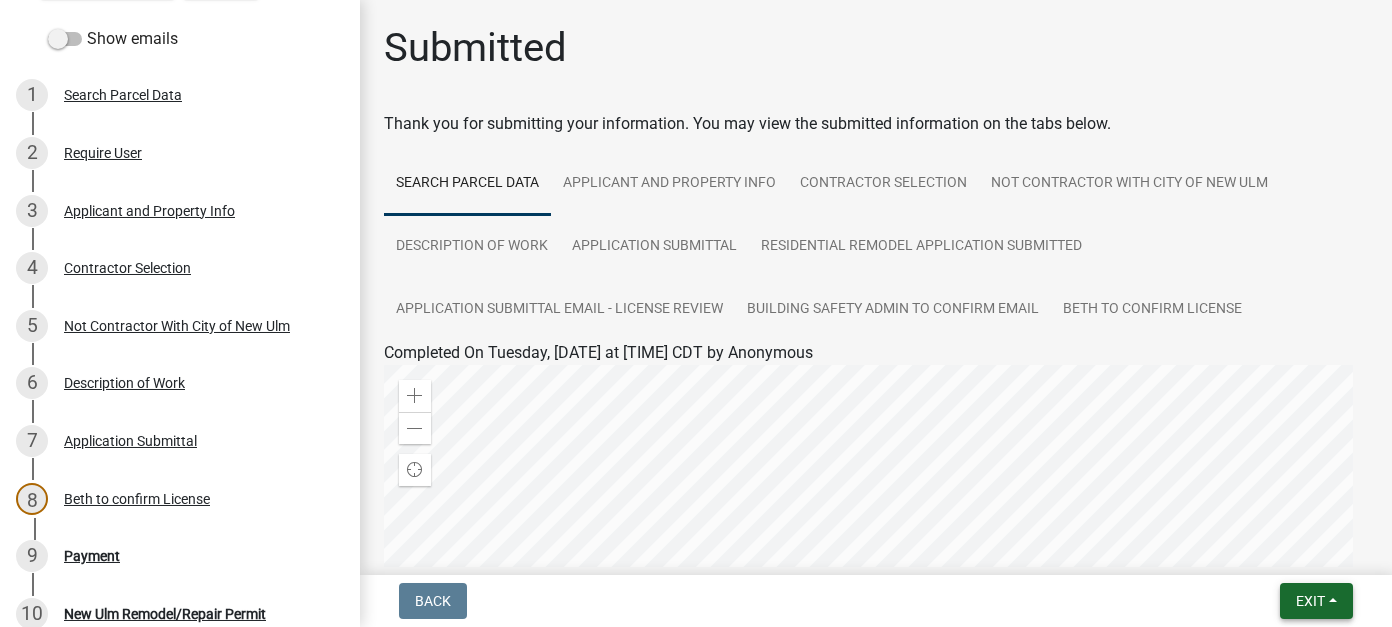 click on "Exit" at bounding box center (1310, 601) 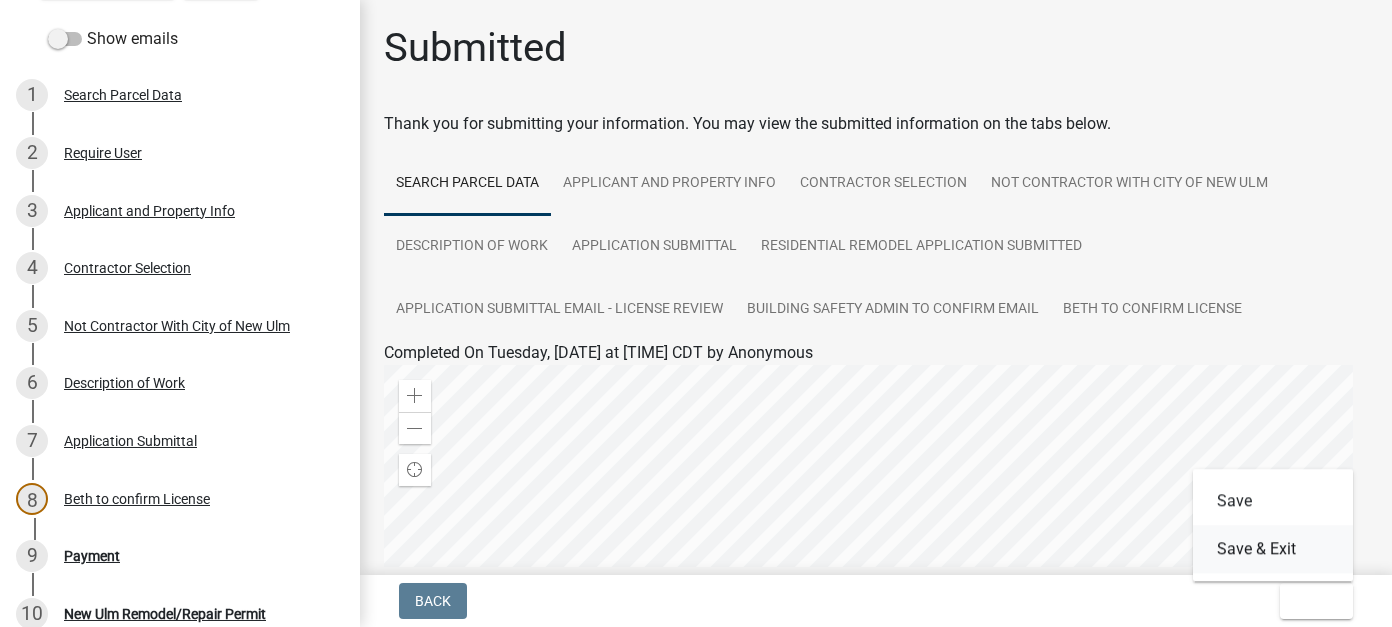 click on "Save & Exit" at bounding box center (1273, 549) 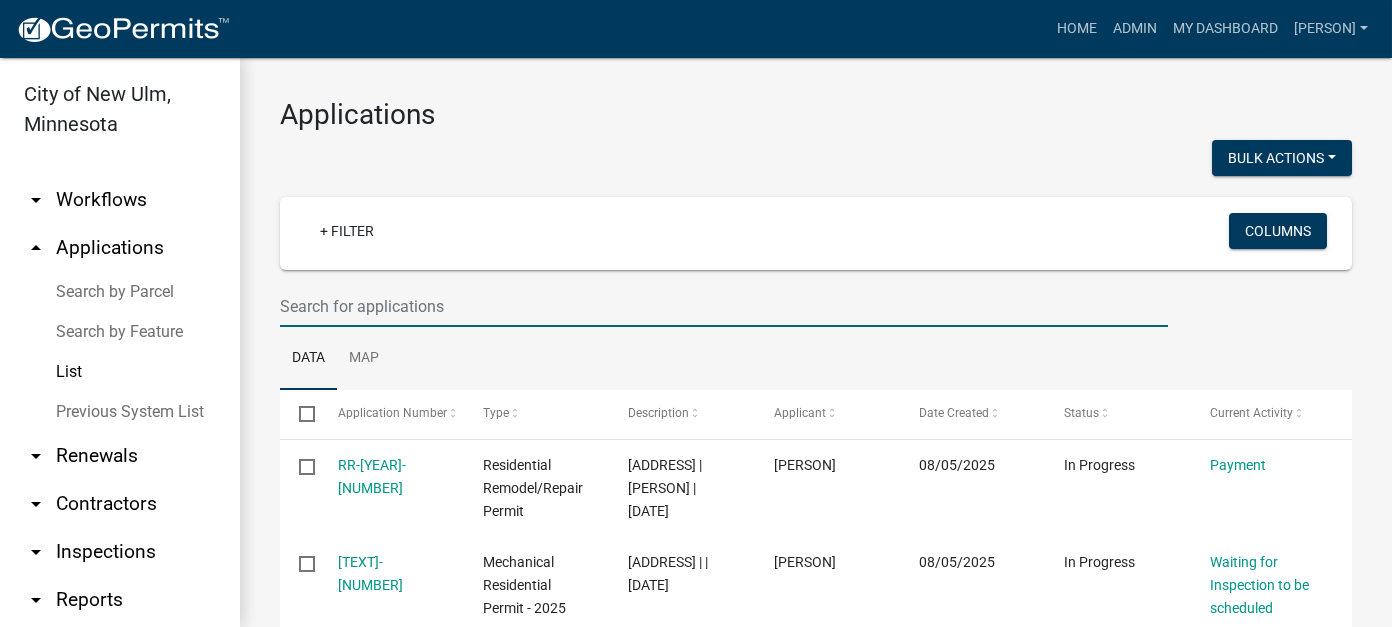 click at bounding box center [724, 306] 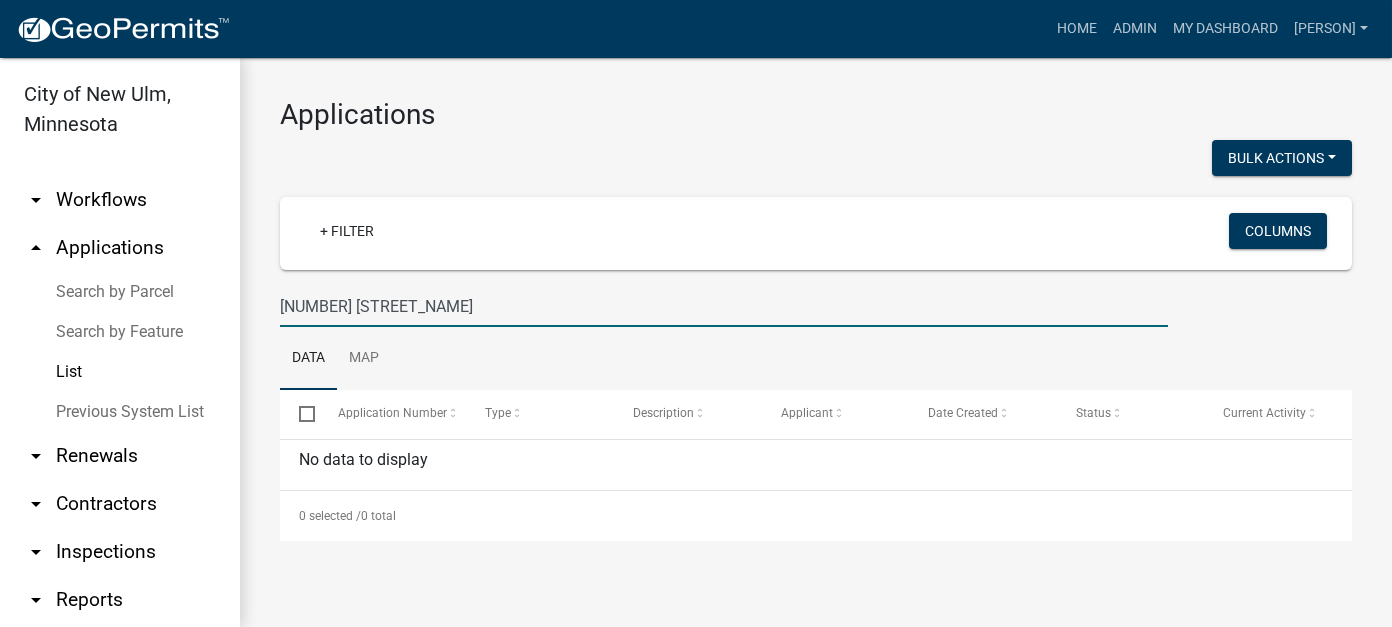 click on "[NUMBER] [STREET_NAME]" at bounding box center [724, 306] 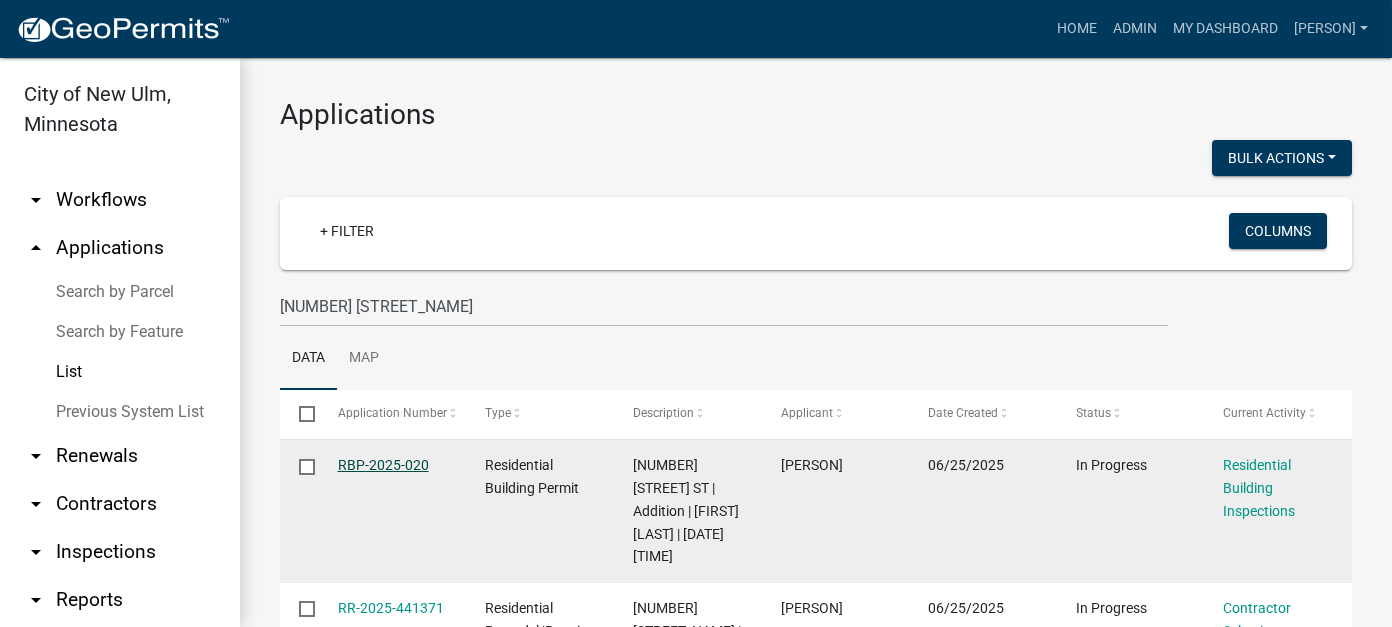 click on "RBP-2025-020" 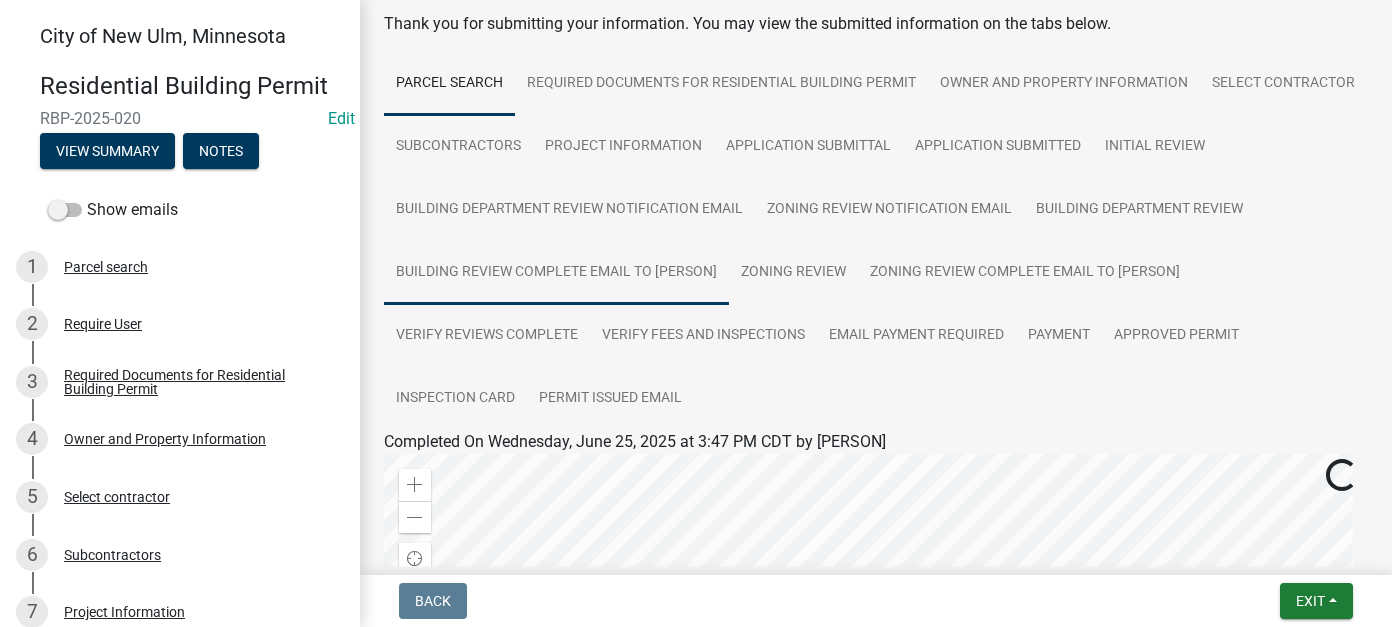 scroll, scrollTop: 400, scrollLeft: 0, axis: vertical 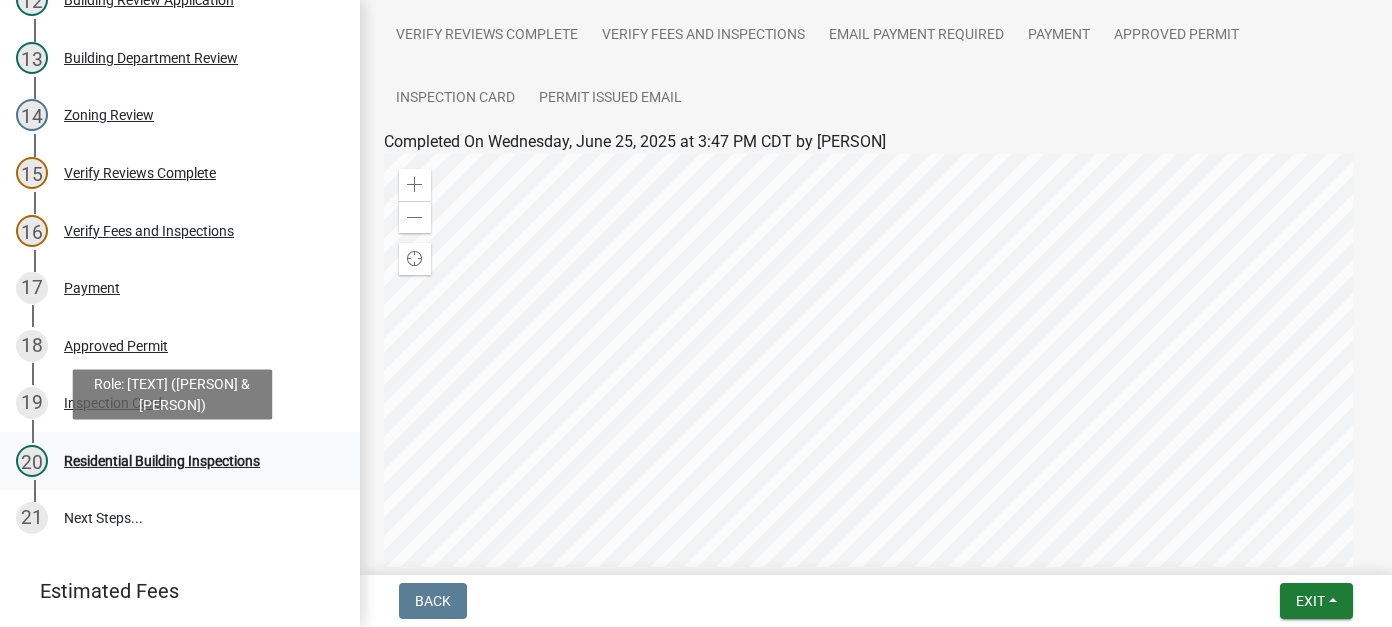 click on "Residential Building Inspections" at bounding box center [162, 461] 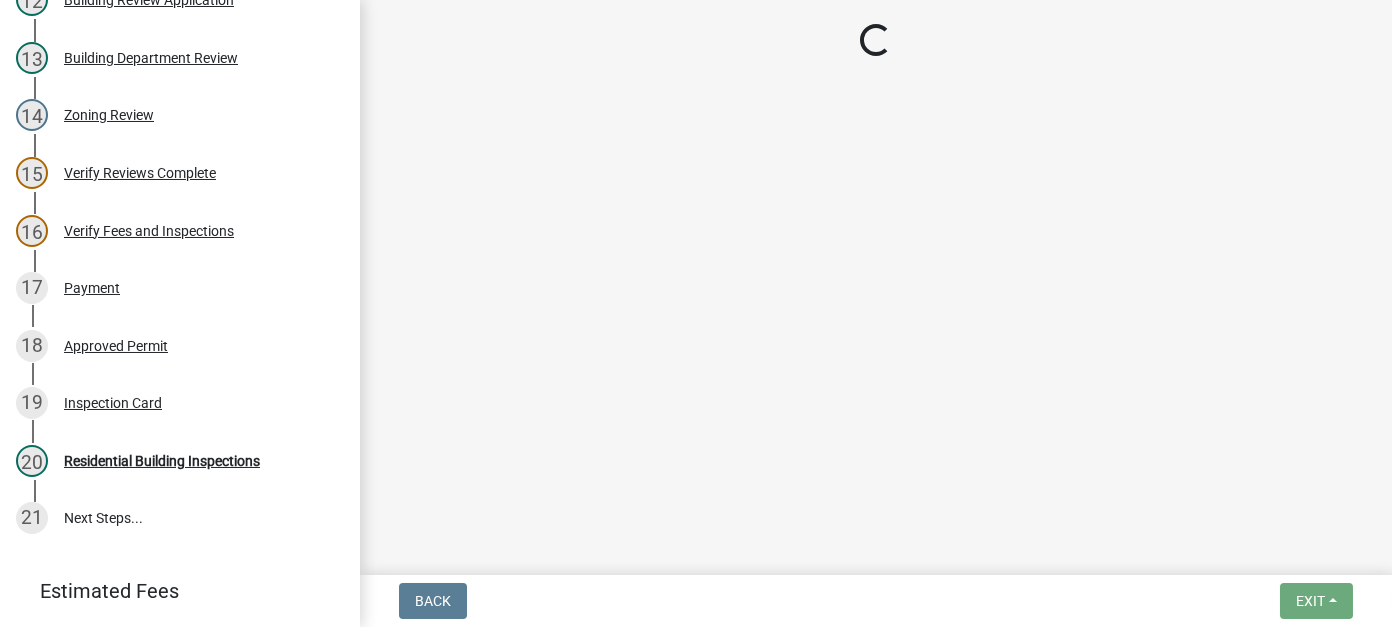 select on "805d55ac-e238-4e04-8f8e-acc067f36c3e" 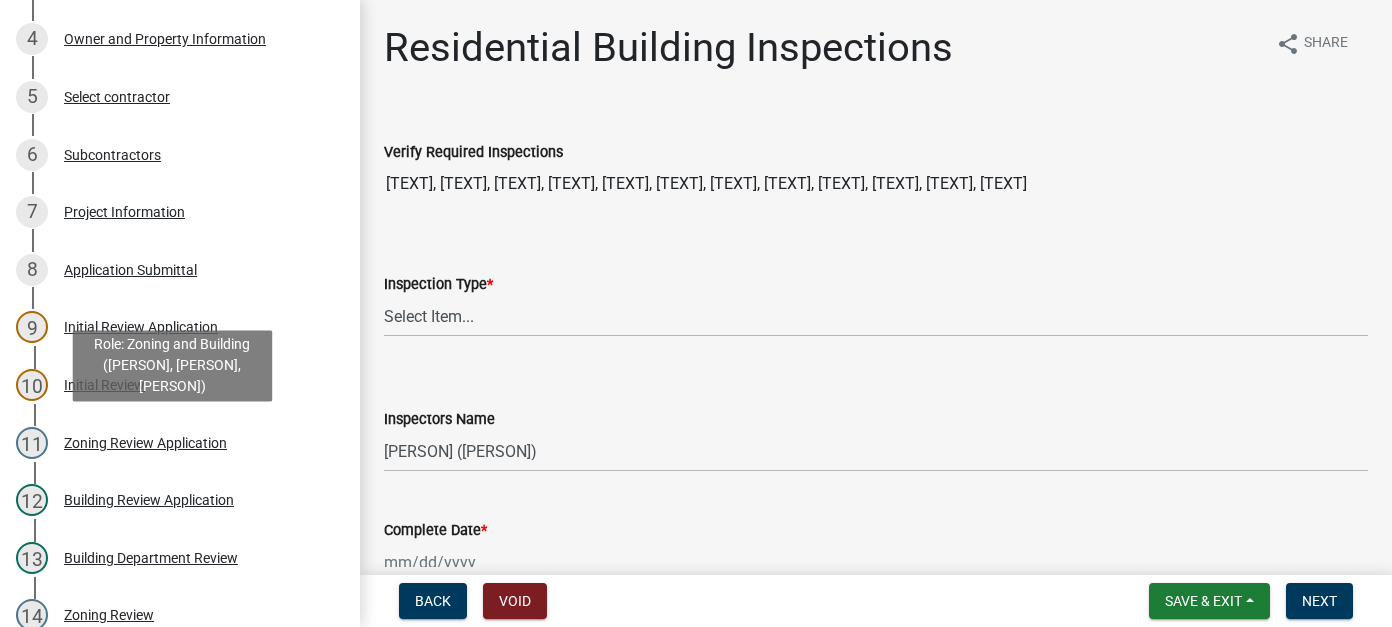 scroll, scrollTop: 0, scrollLeft: 0, axis: both 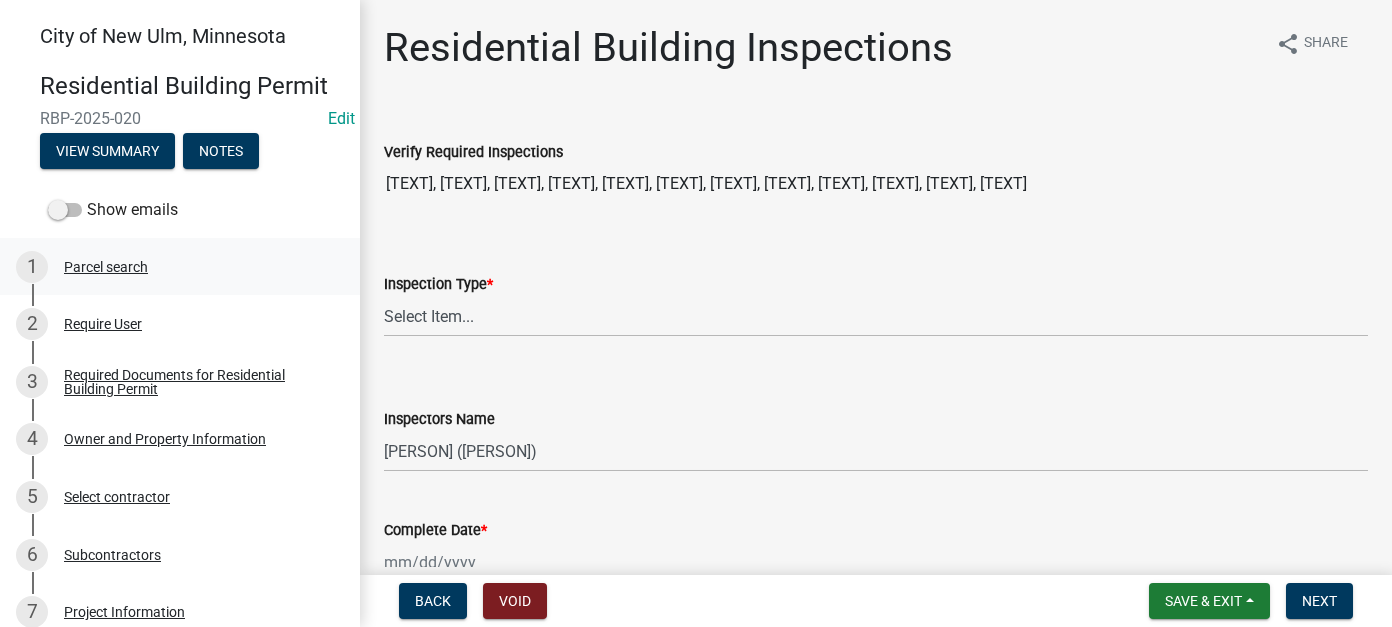 click on "Parcel search" at bounding box center [106, 267] 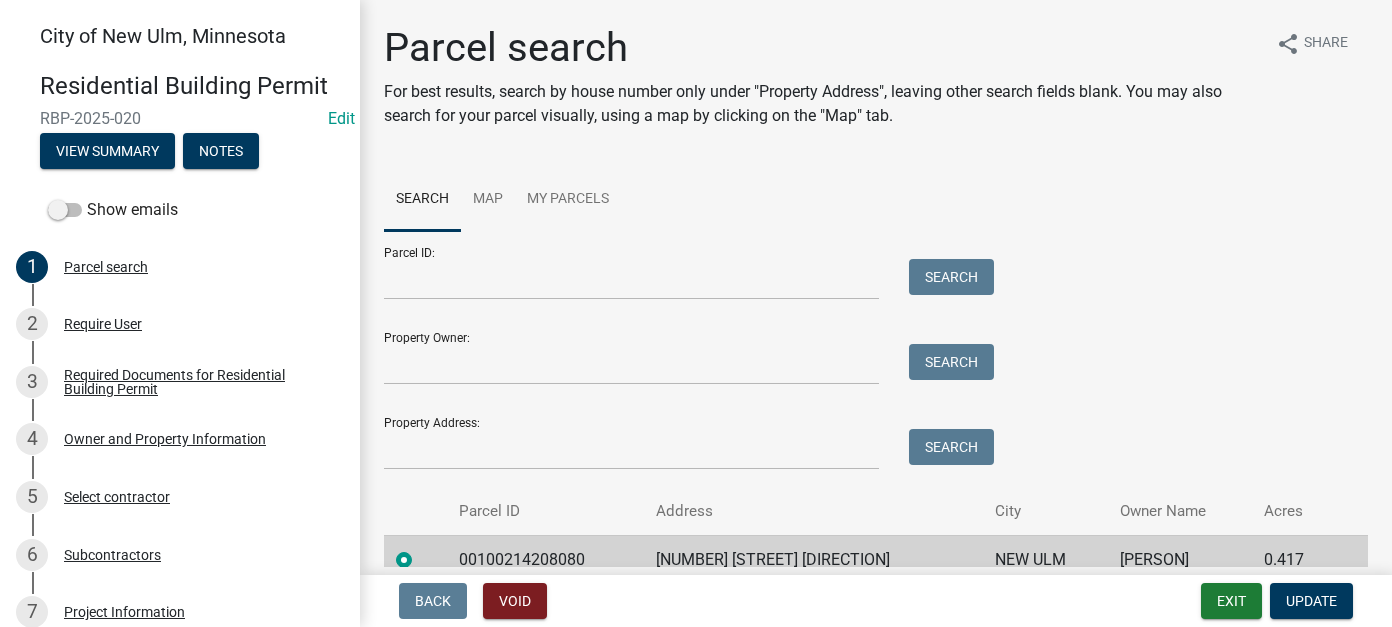 scroll, scrollTop: 94, scrollLeft: 0, axis: vertical 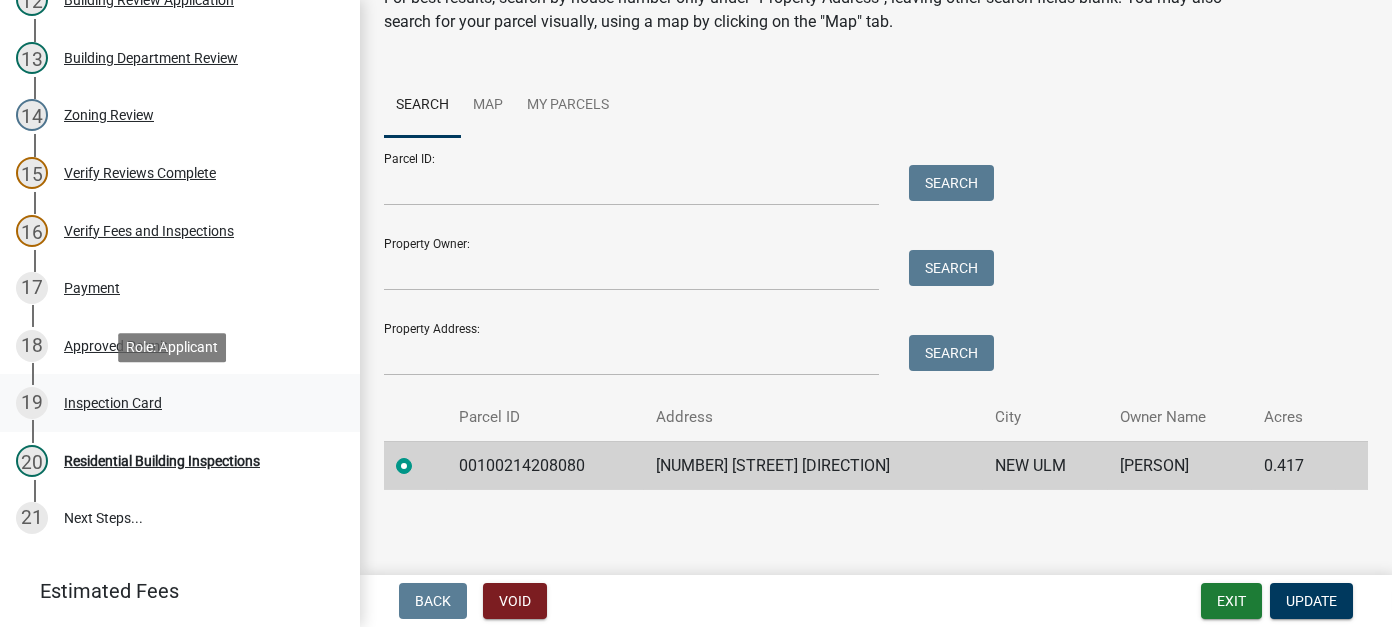 click on "Inspection Card" at bounding box center [113, 403] 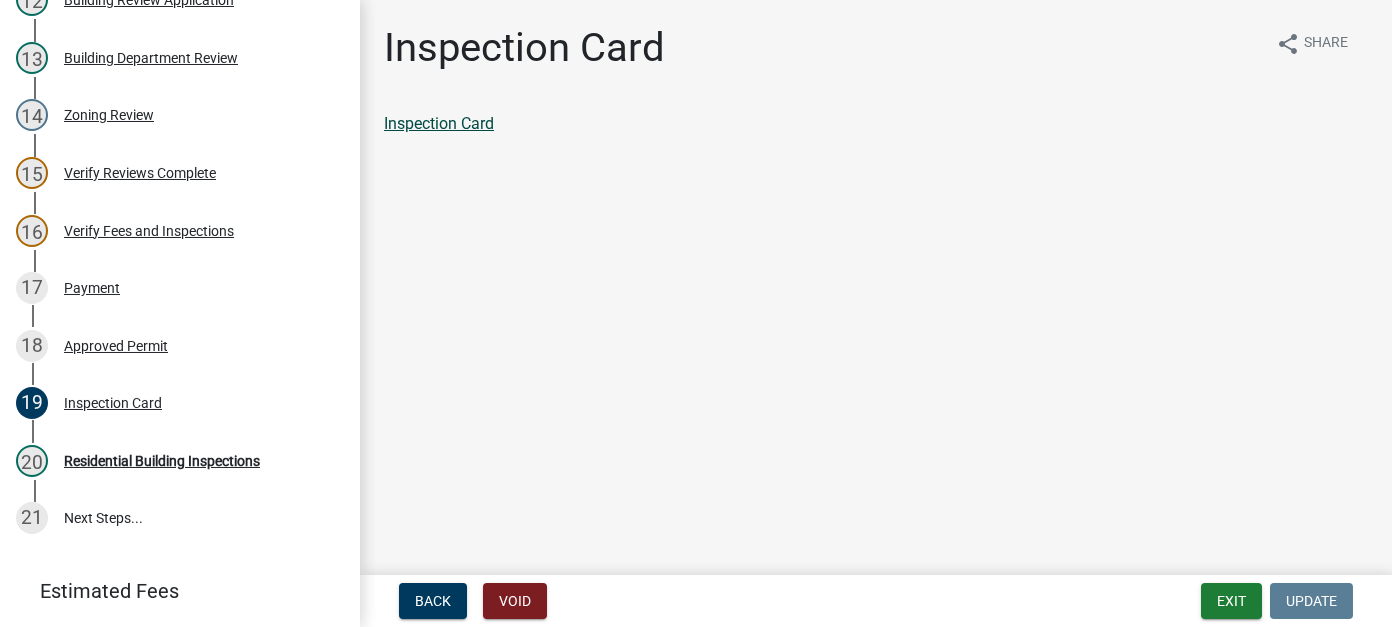 click on "Inspection Card" 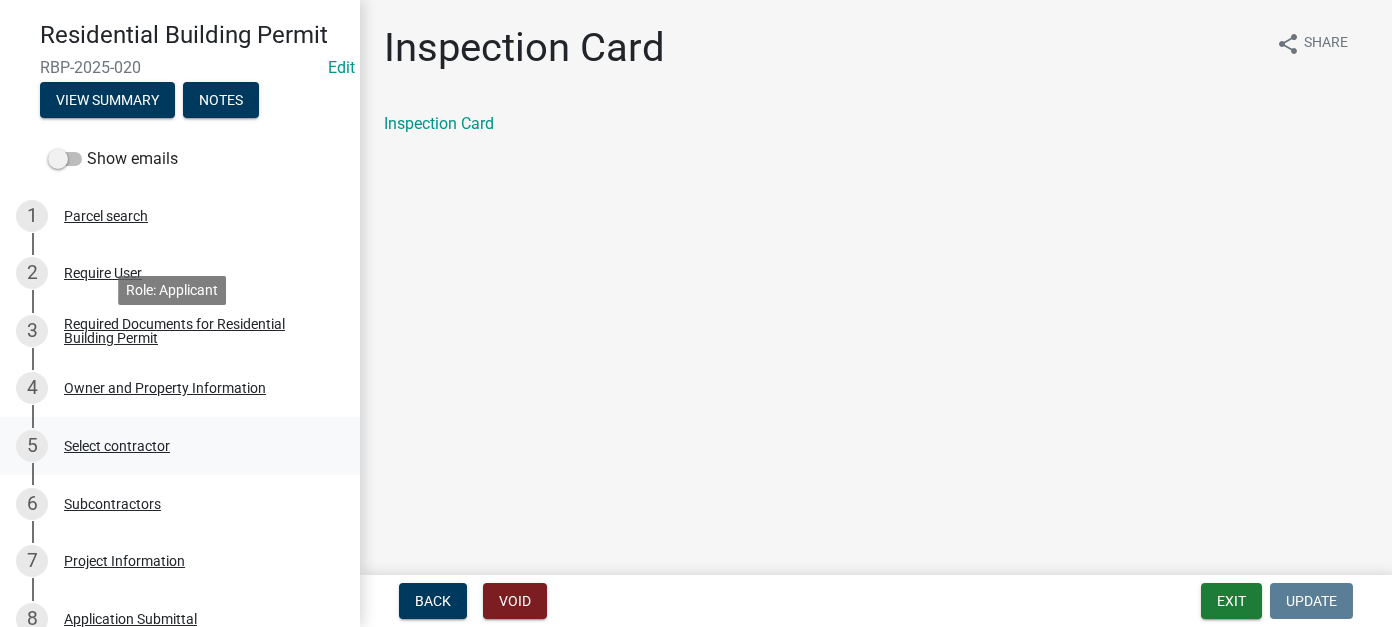 scroll, scrollTop: 0, scrollLeft: 0, axis: both 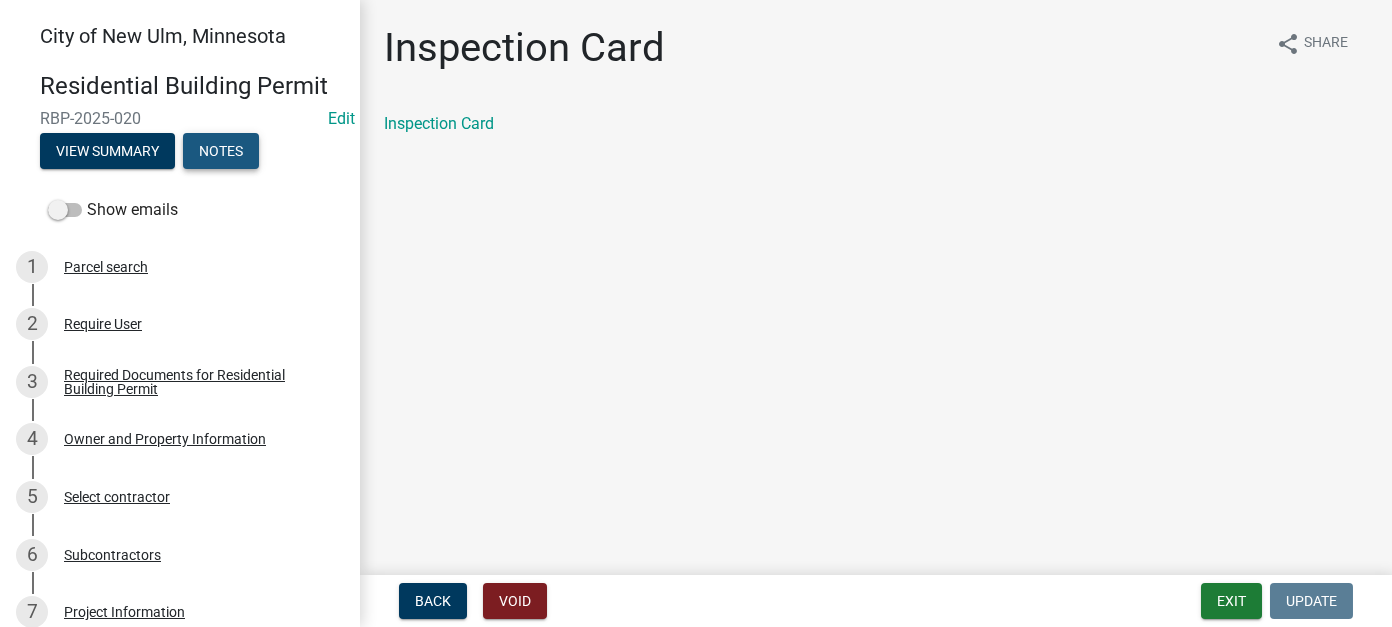 click on "Notes" at bounding box center (221, 151) 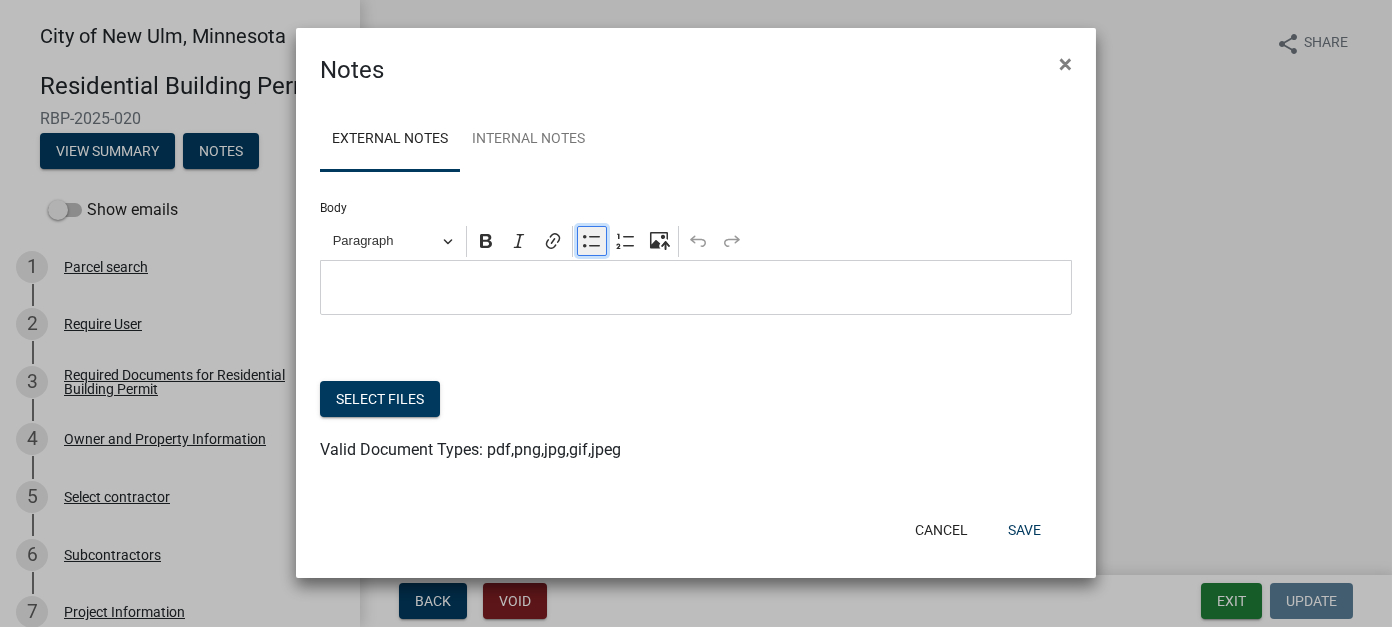 click 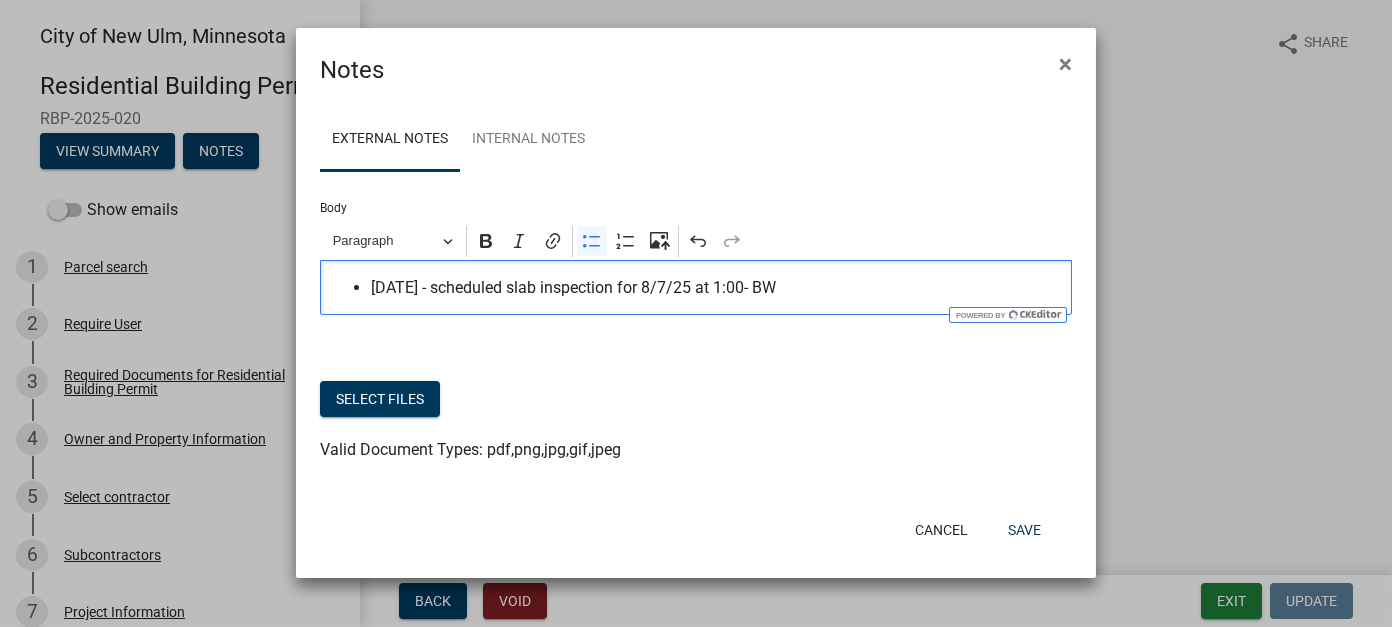 click on "Cancel   Save" 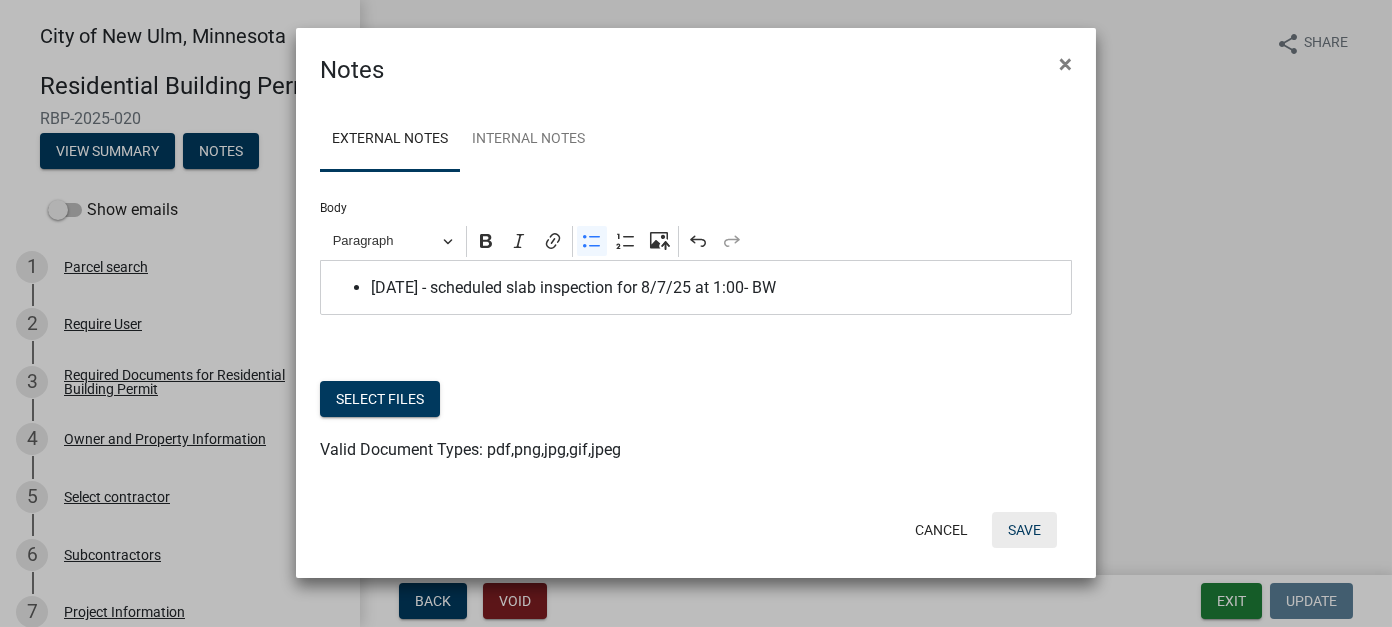 click on "Save" 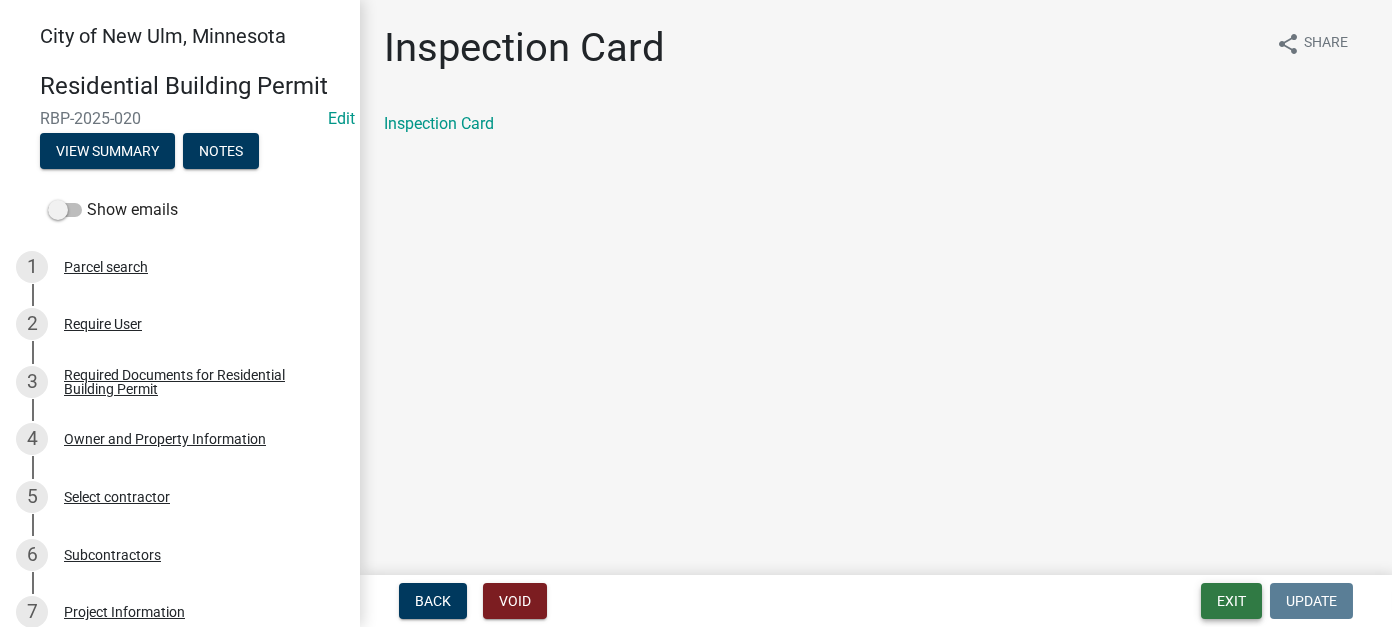 click on "Exit" at bounding box center [1231, 601] 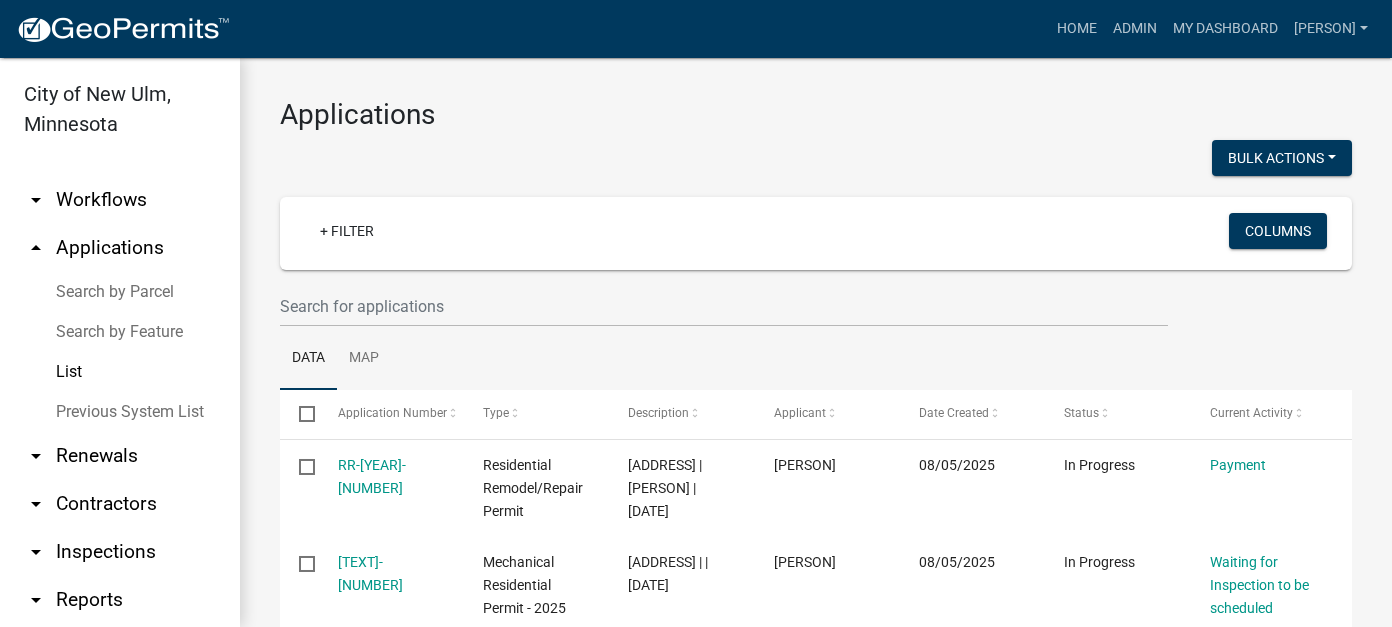 scroll, scrollTop: 148, scrollLeft: 0, axis: vertical 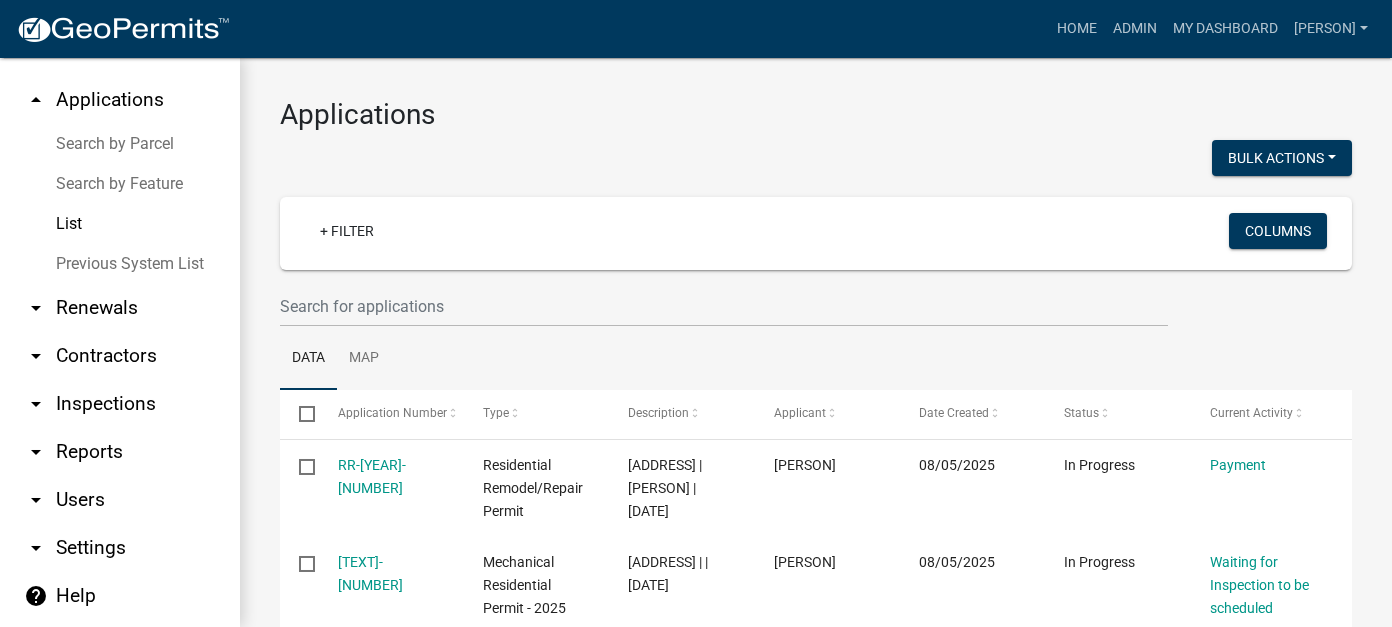 click on "arrow_drop_down   Reports" at bounding box center [120, 452] 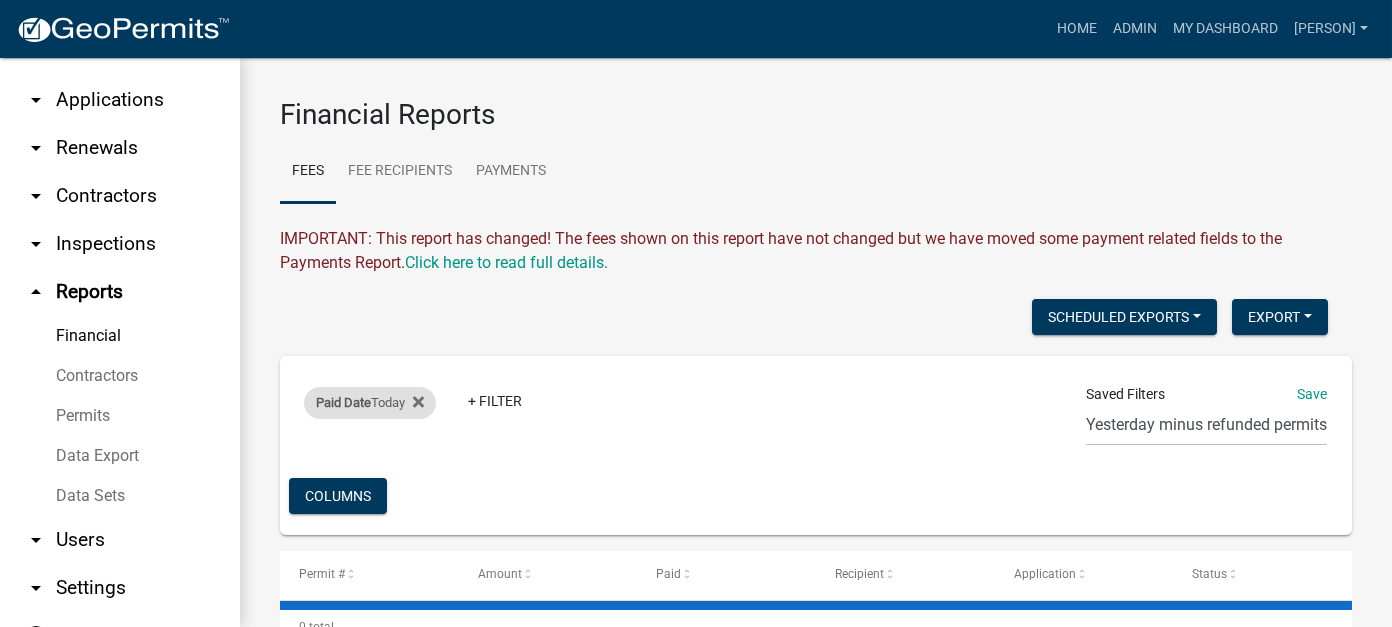 click on "Paid Date Today" at bounding box center [370, 403] 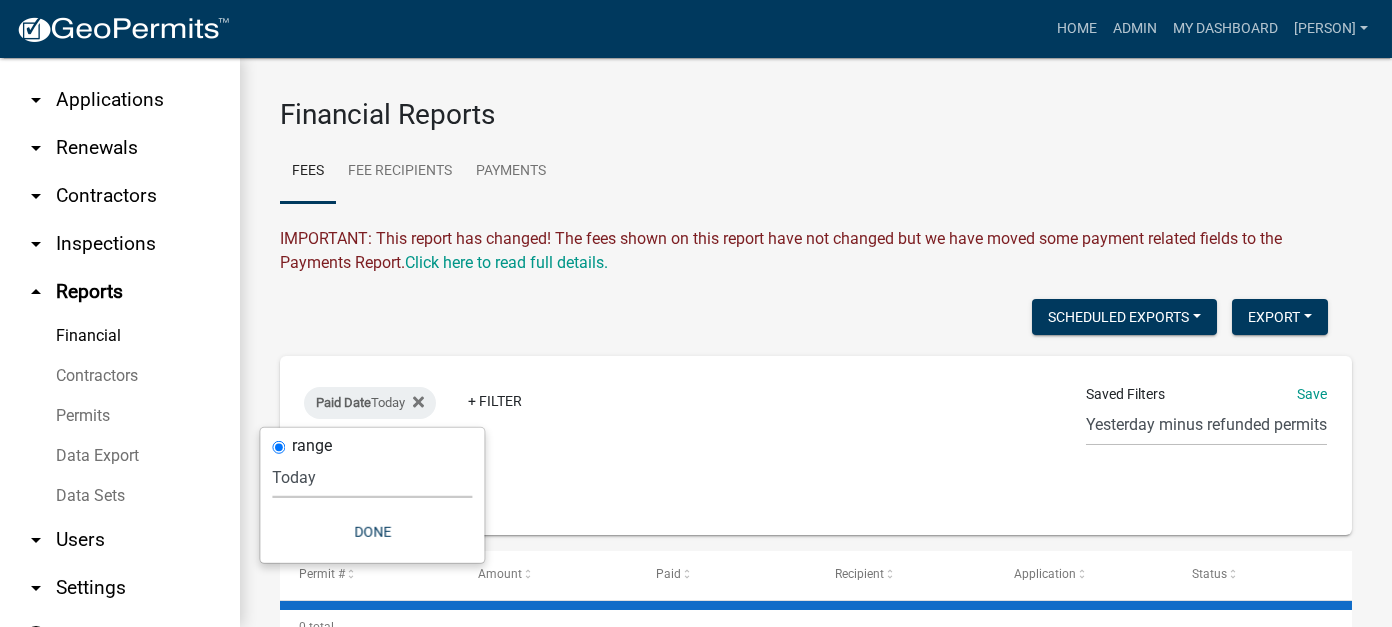 click on "Today   Yesterday   Current Week   Previous Week   Current Month   Last Month   Current Calendar Quarter   Previous Calendar Quarter   Current Year   Last Year   Custom" at bounding box center (372, 477) 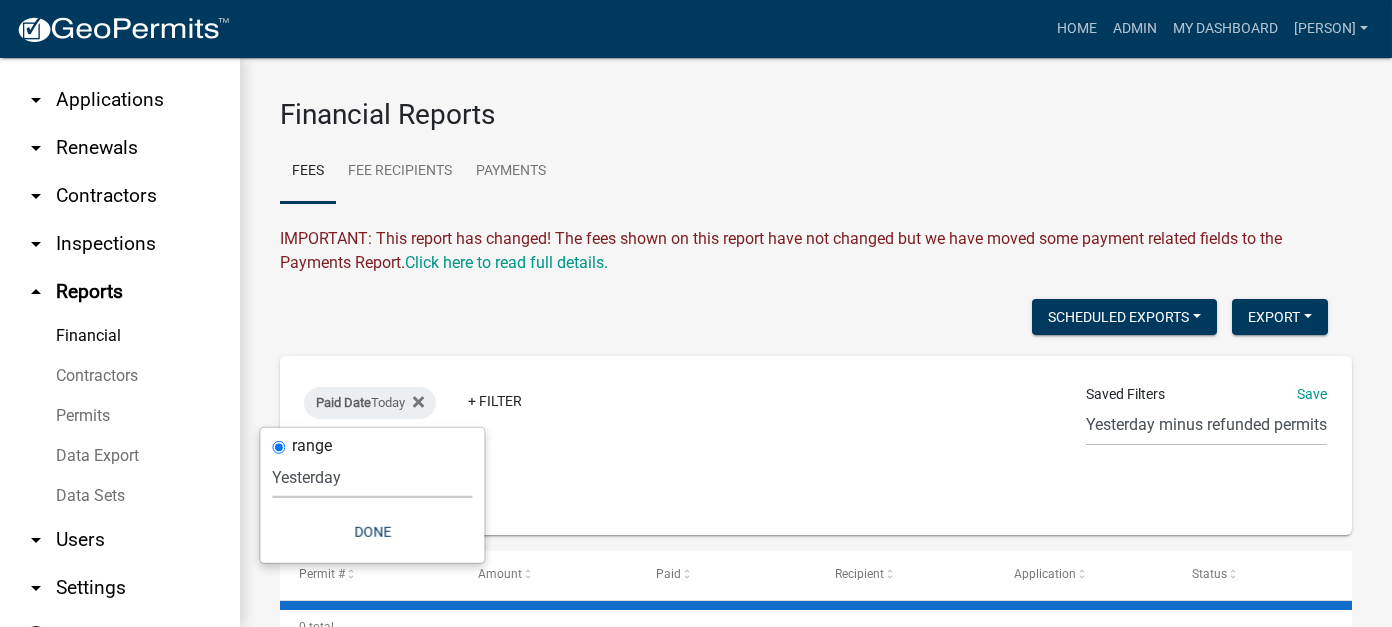 click on "Today   Yesterday   Current Week   Previous Week   Current Month   Last Month   Current Calendar Quarter   Previous Calendar Quarter   Current Year   Last Year   Custom" at bounding box center [372, 477] 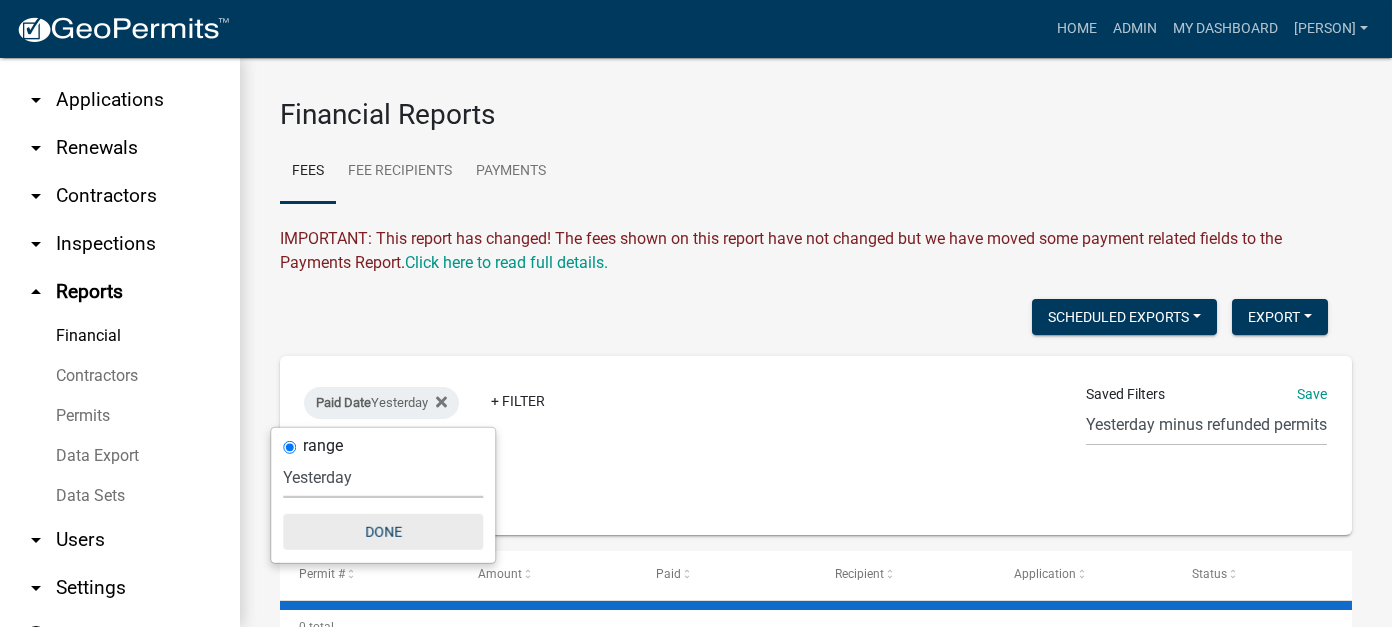 click on "Done" at bounding box center (383, 532) 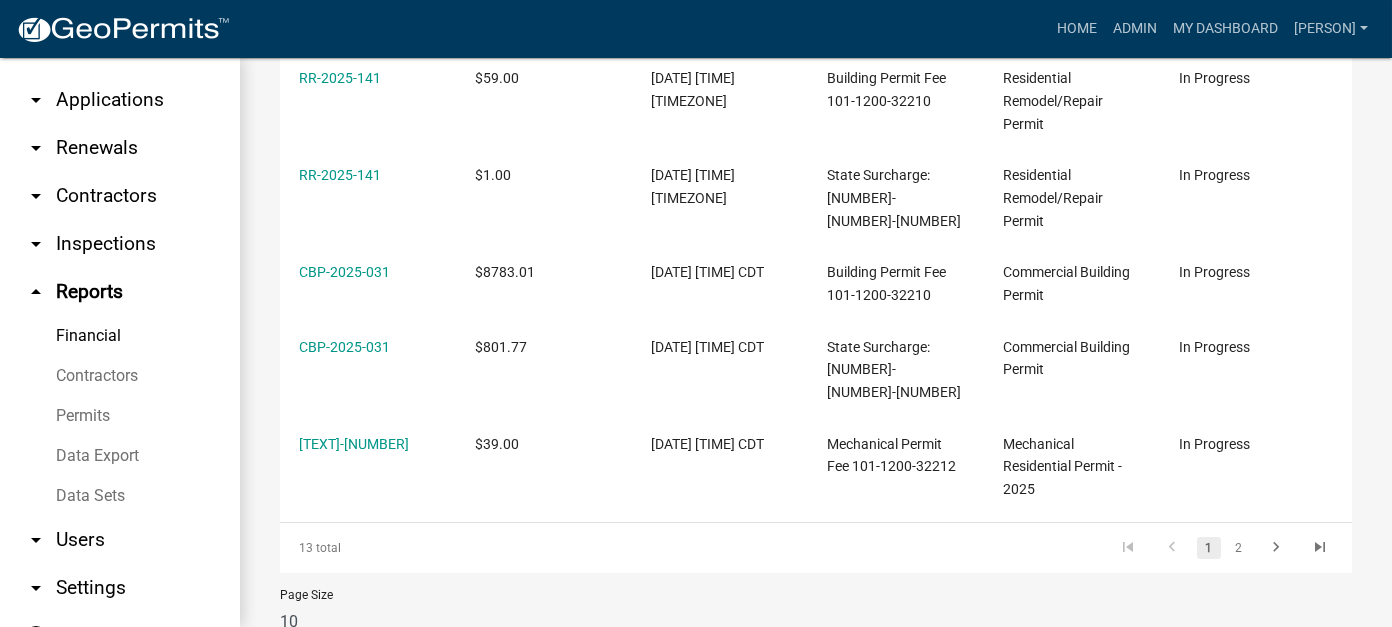 scroll, scrollTop: 0, scrollLeft: 0, axis: both 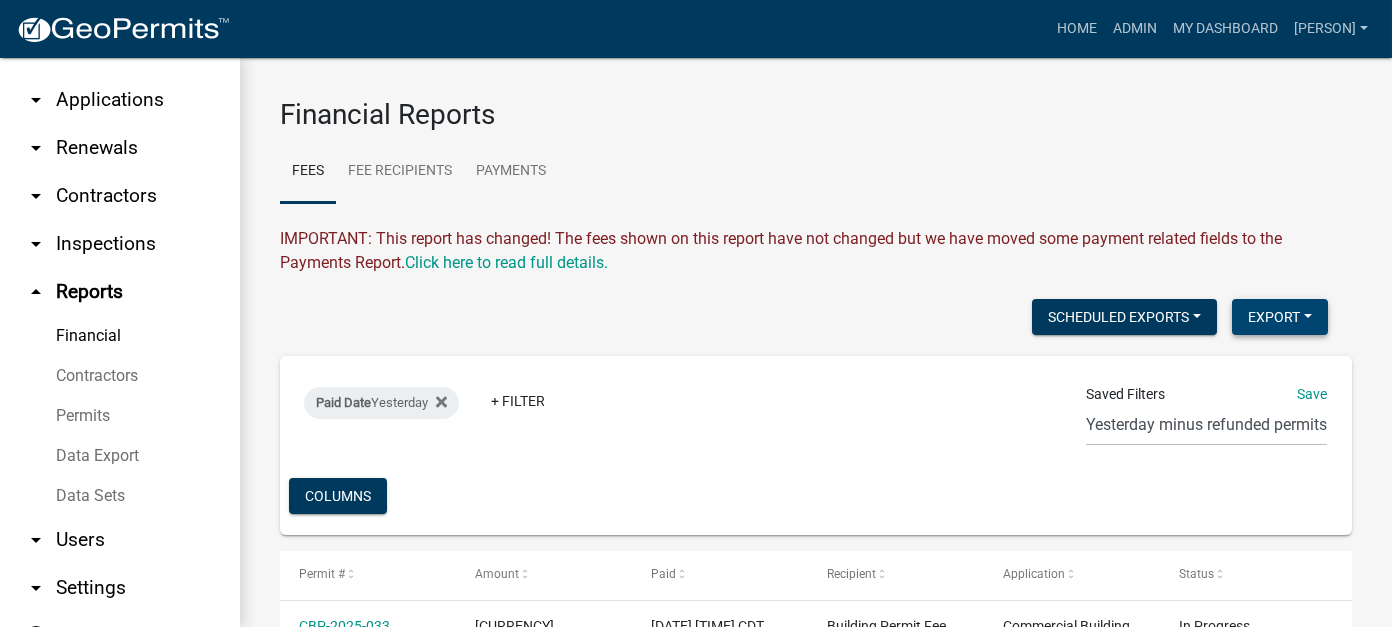 click on "Export" at bounding box center [1280, 317] 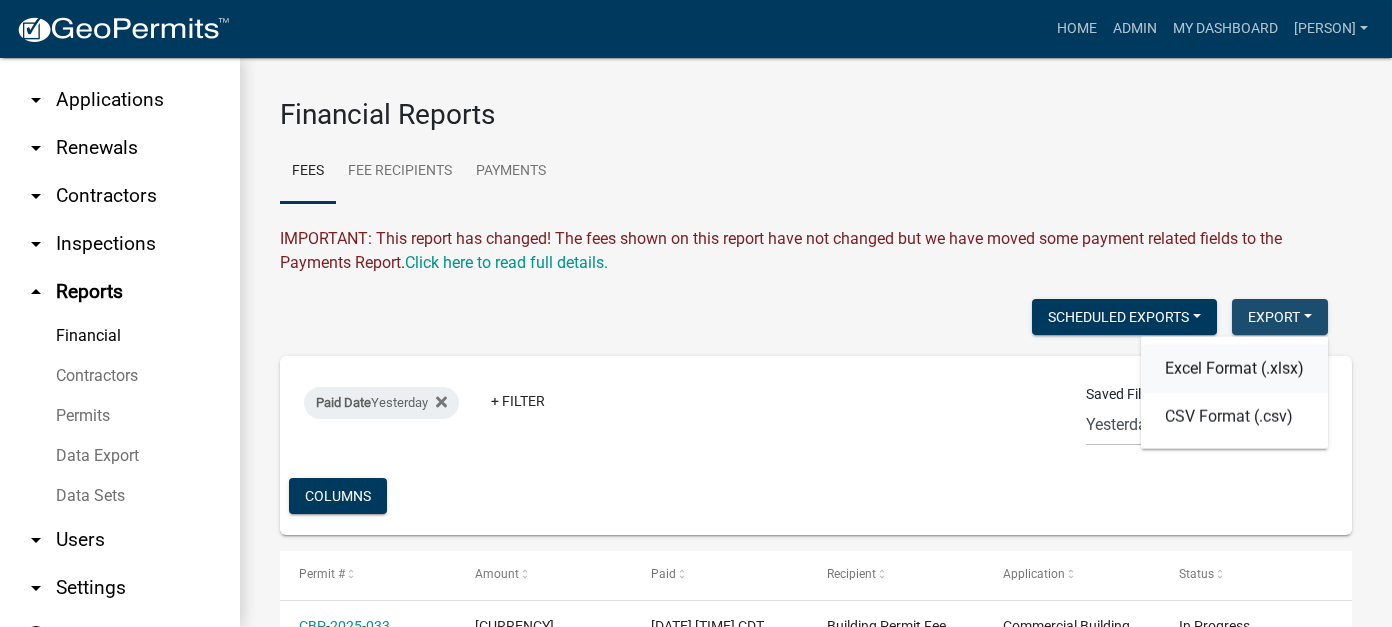 click on "Excel Format (.xlsx)" at bounding box center [1234, 369] 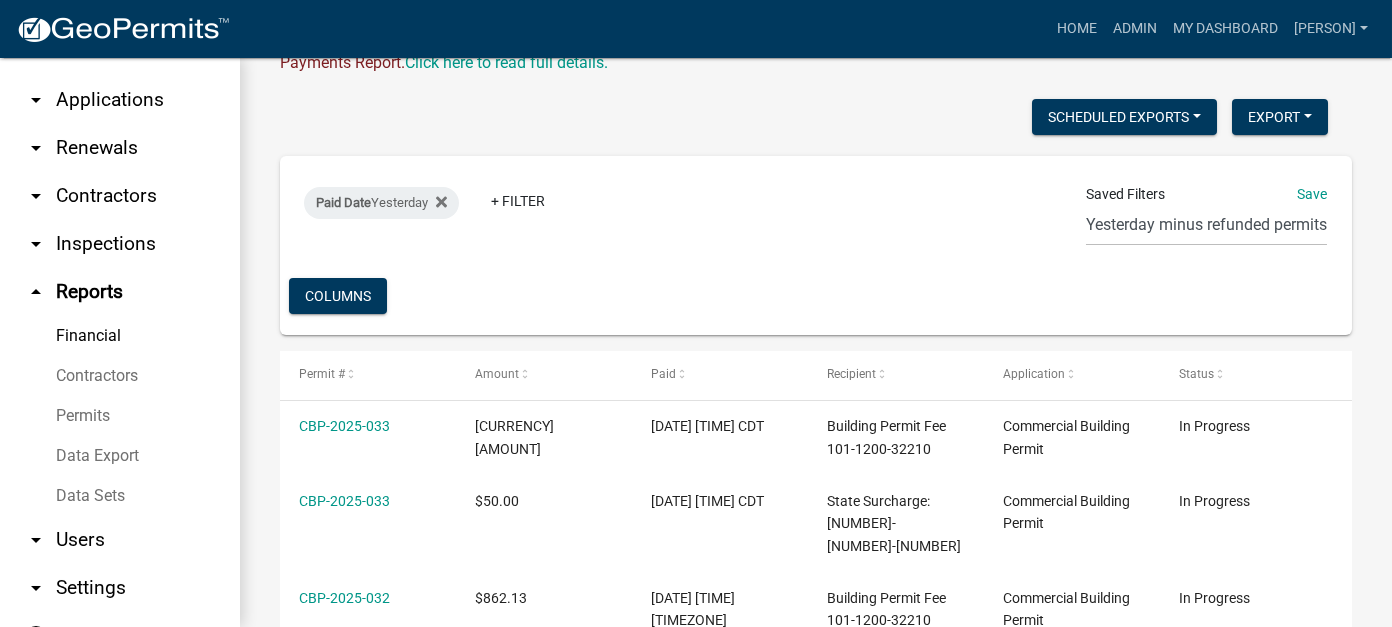 scroll, scrollTop: 0, scrollLeft: 0, axis: both 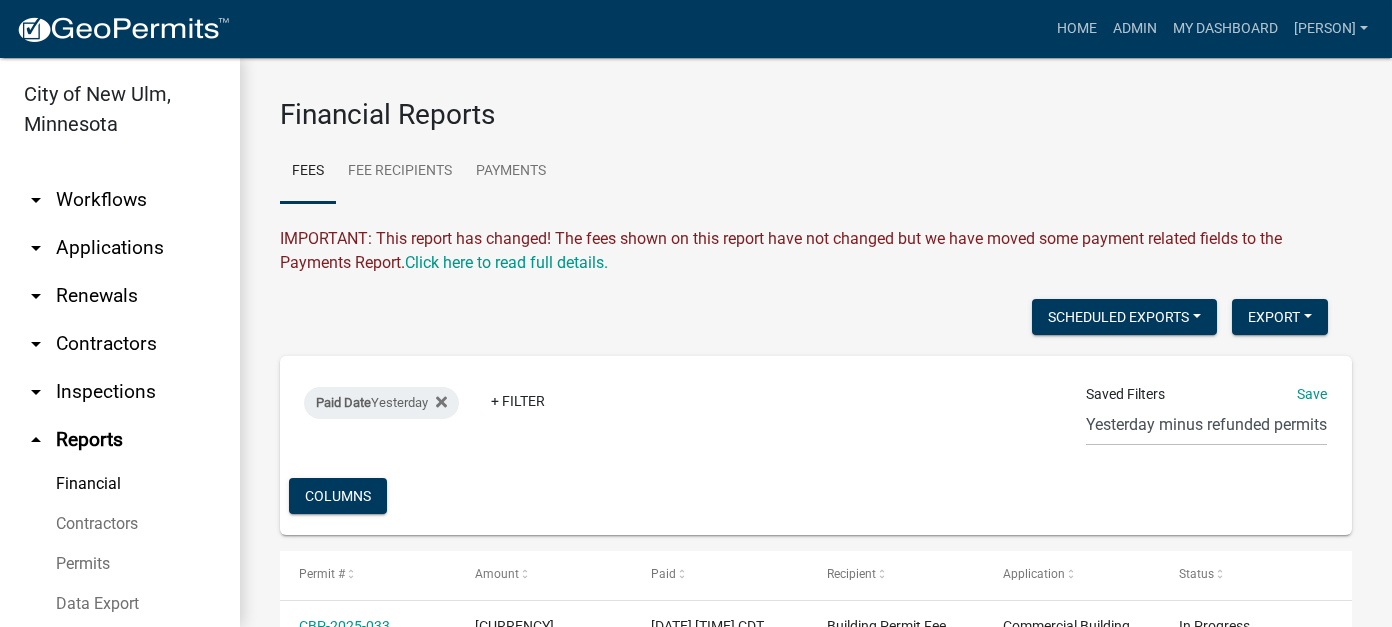 click on "arrow_drop_down   Applications" at bounding box center (120, 248) 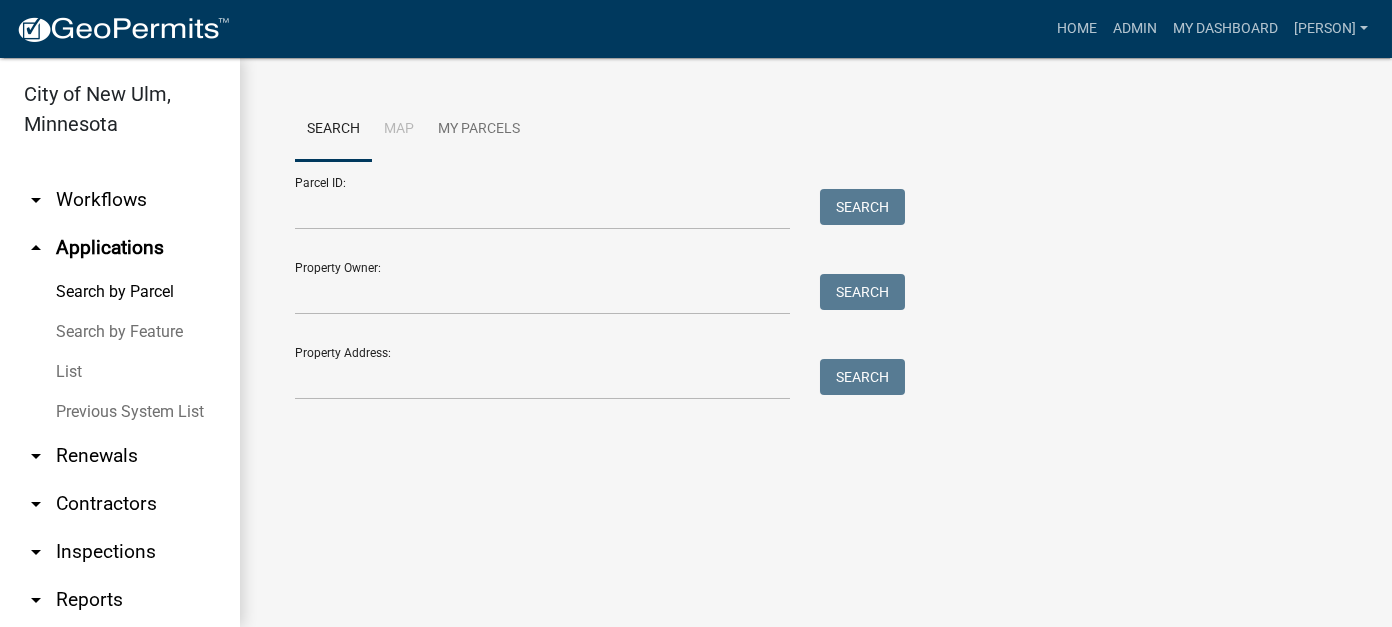 click on "List" at bounding box center (120, 372) 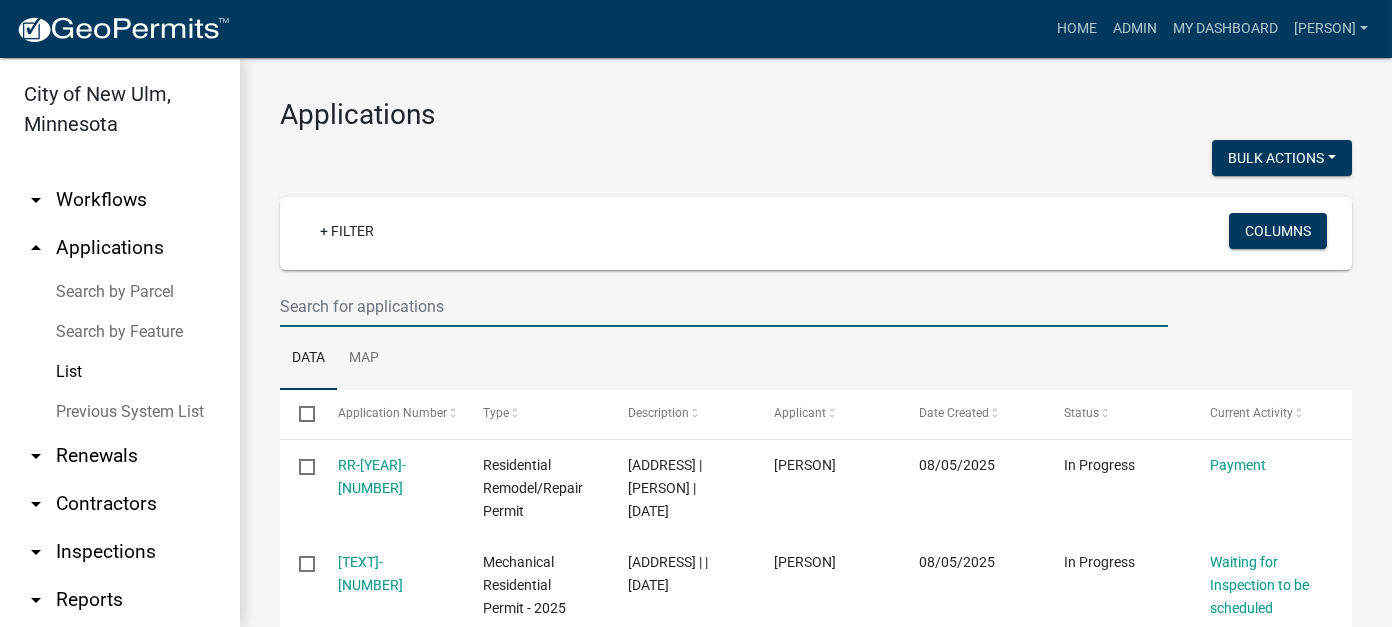 click at bounding box center (724, 306) 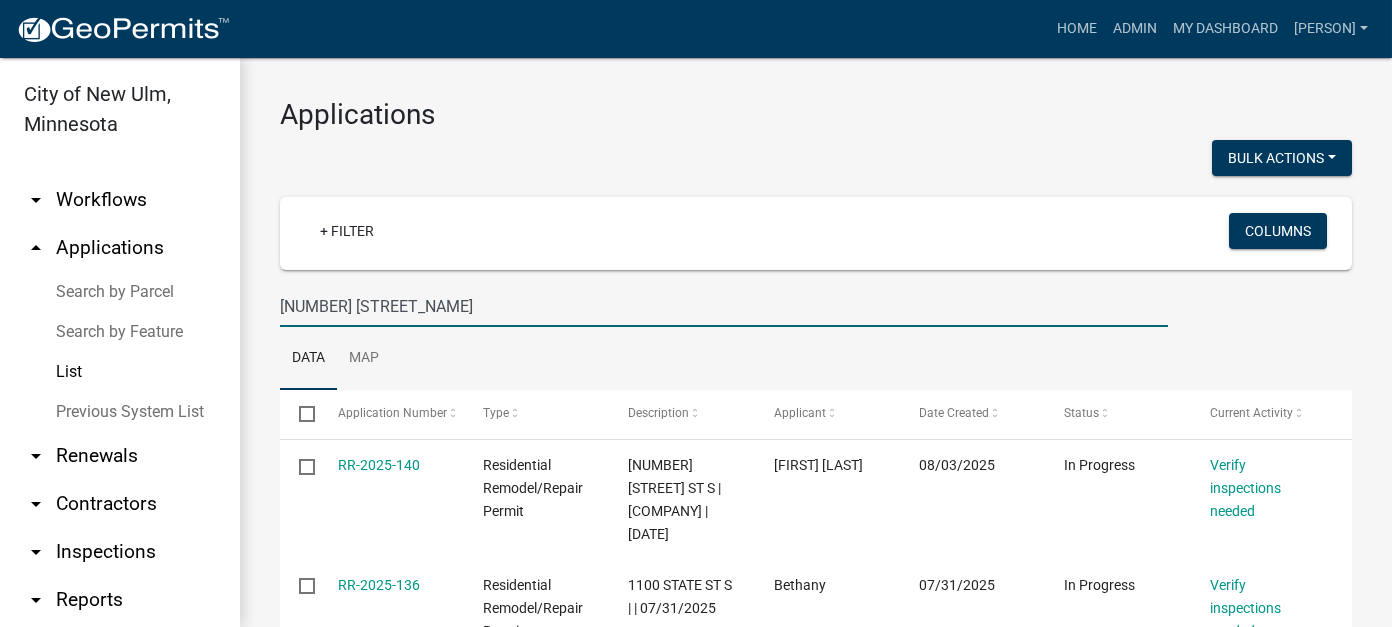 type on "[NUMBER] [STREET_NAME]" 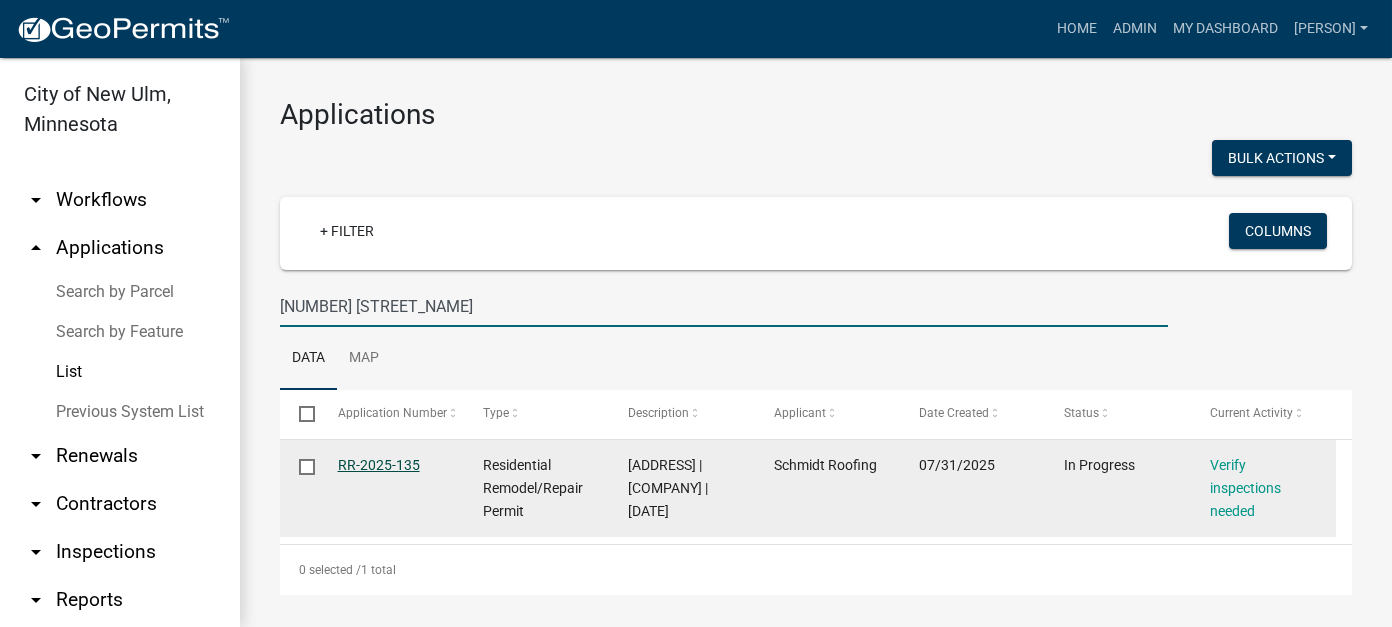 click on "RR-2025-135" 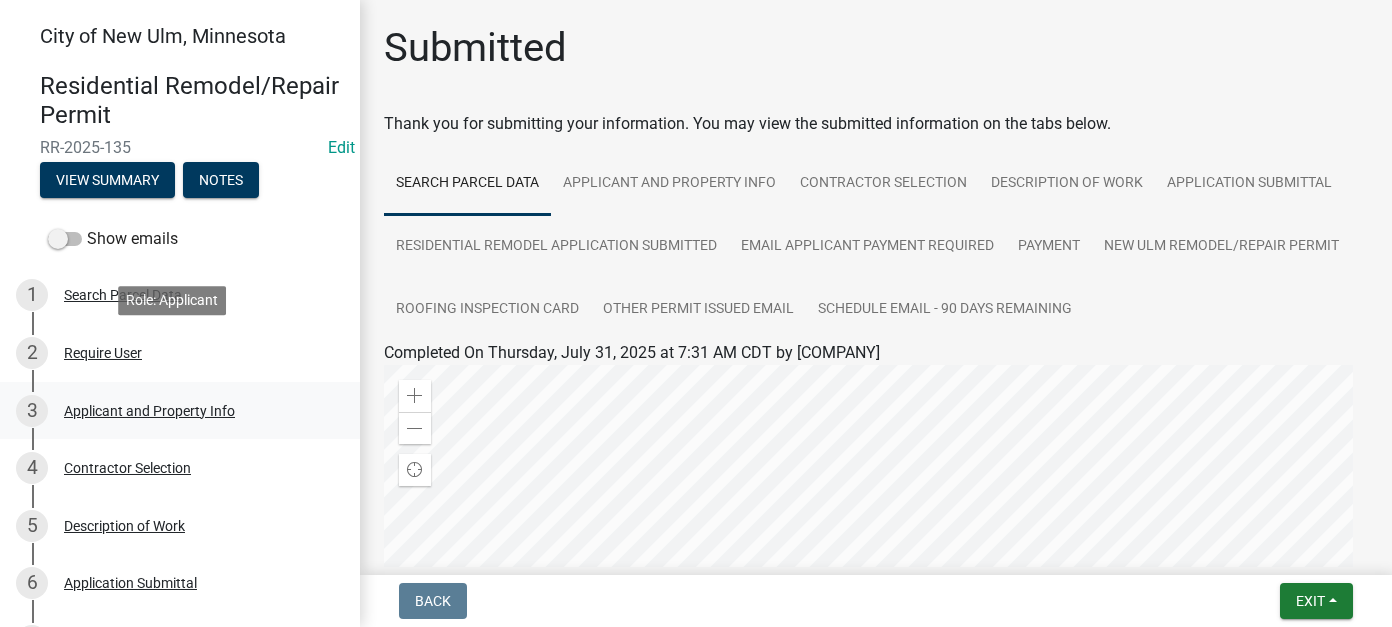 scroll, scrollTop: 100, scrollLeft: 0, axis: vertical 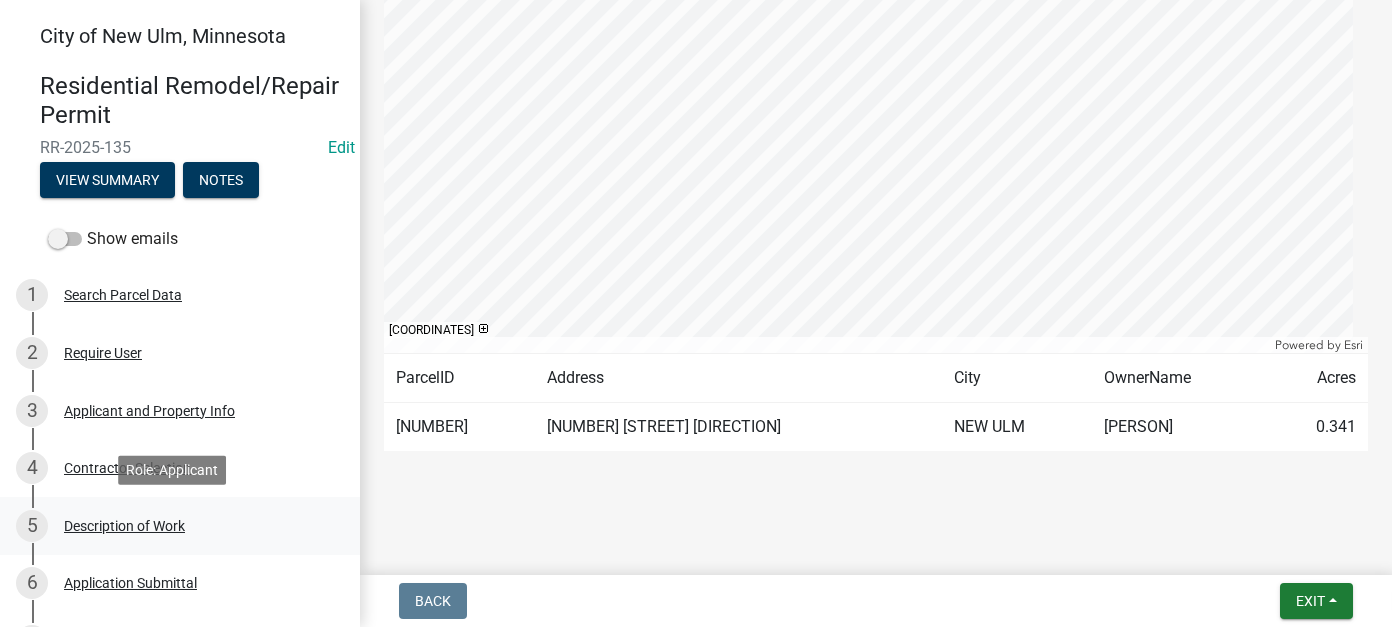 click on "Description of Work" at bounding box center (124, 526) 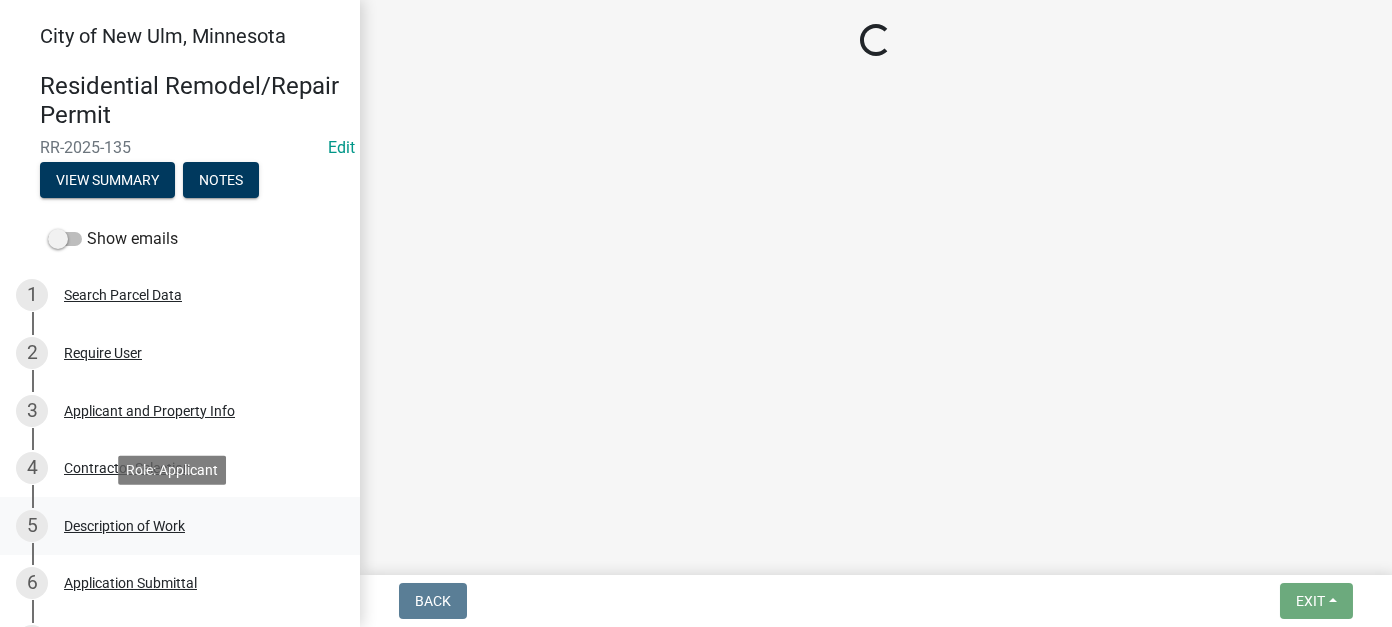 scroll, scrollTop: 0, scrollLeft: 0, axis: both 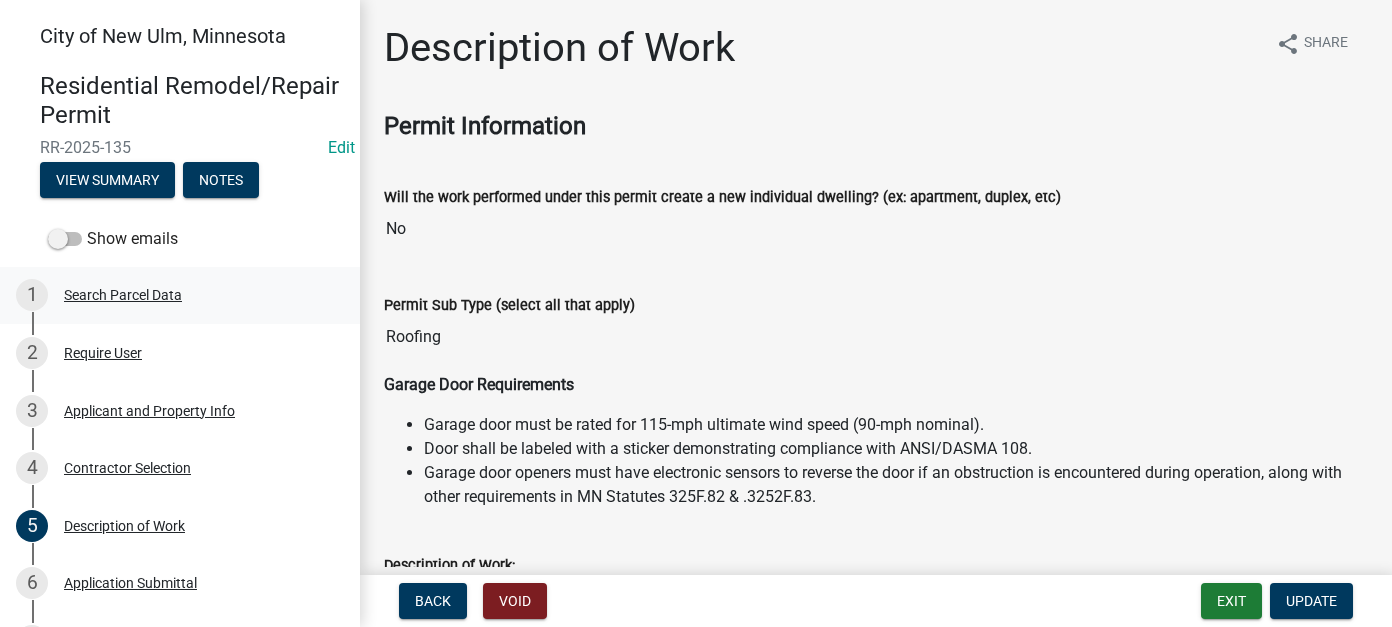 click on "Search Parcel Data" at bounding box center (123, 295) 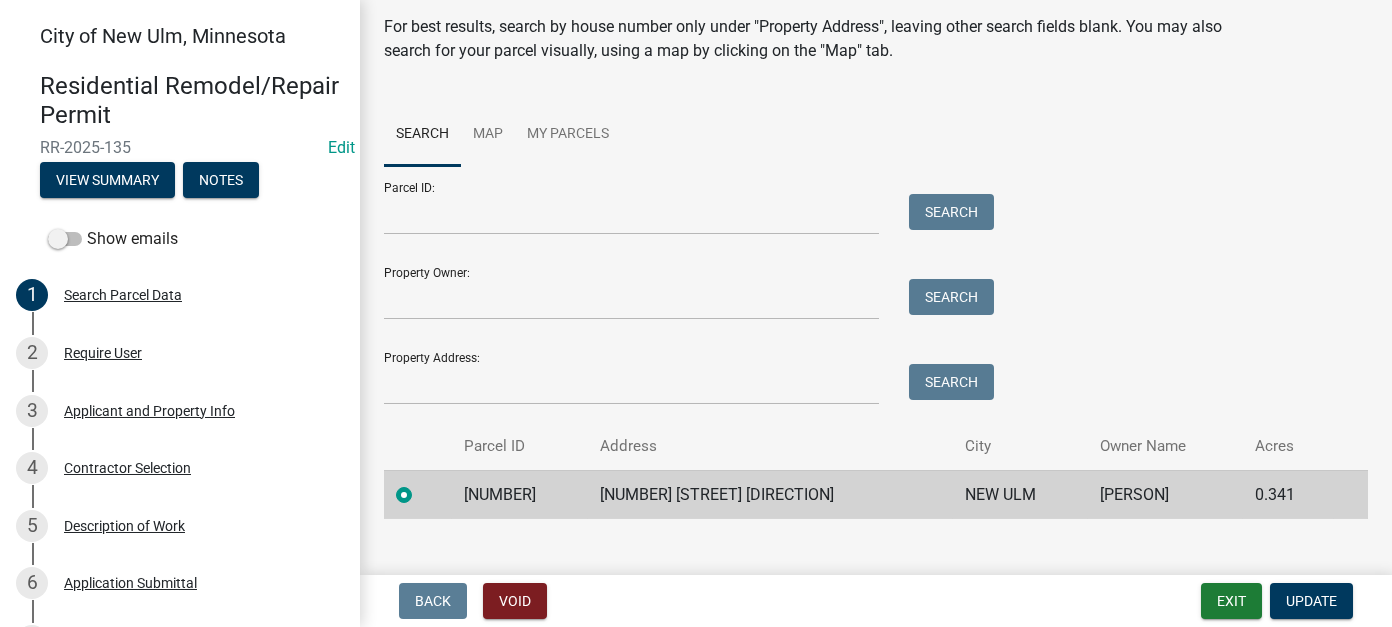 scroll, scrollTop: 94, scrollLeft: 0, axis: vertical 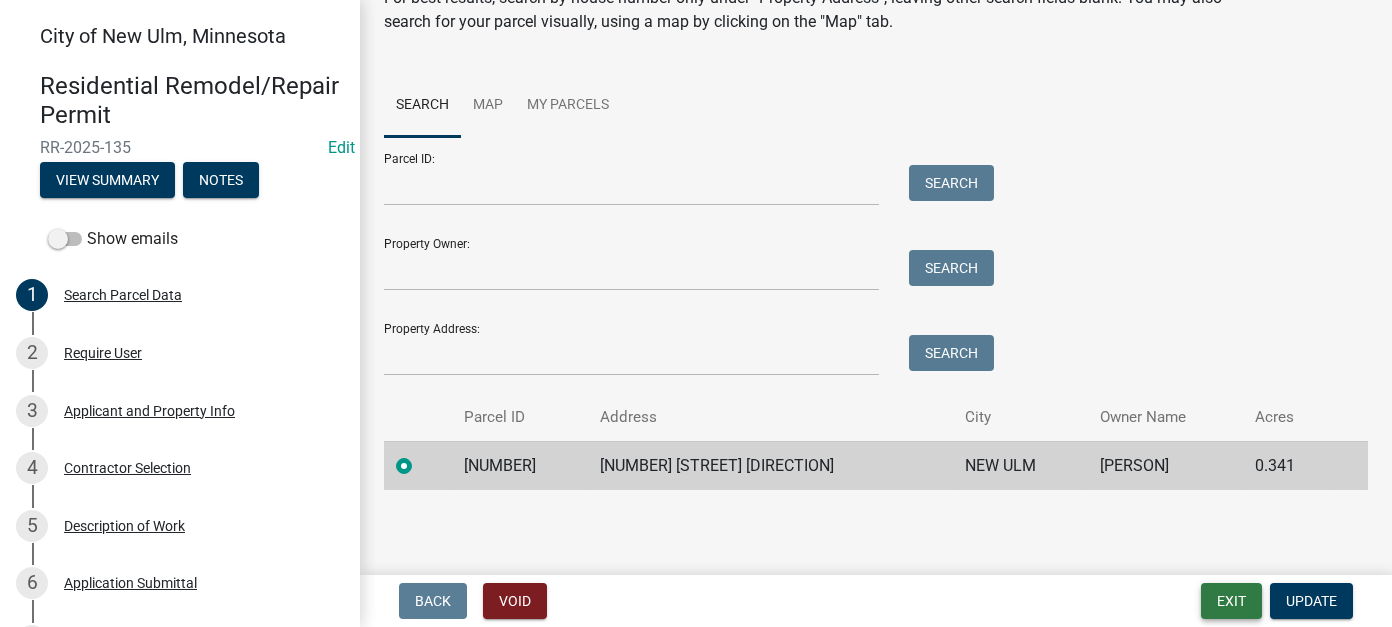 click on "Exit" at bounding box center [1231, 601] 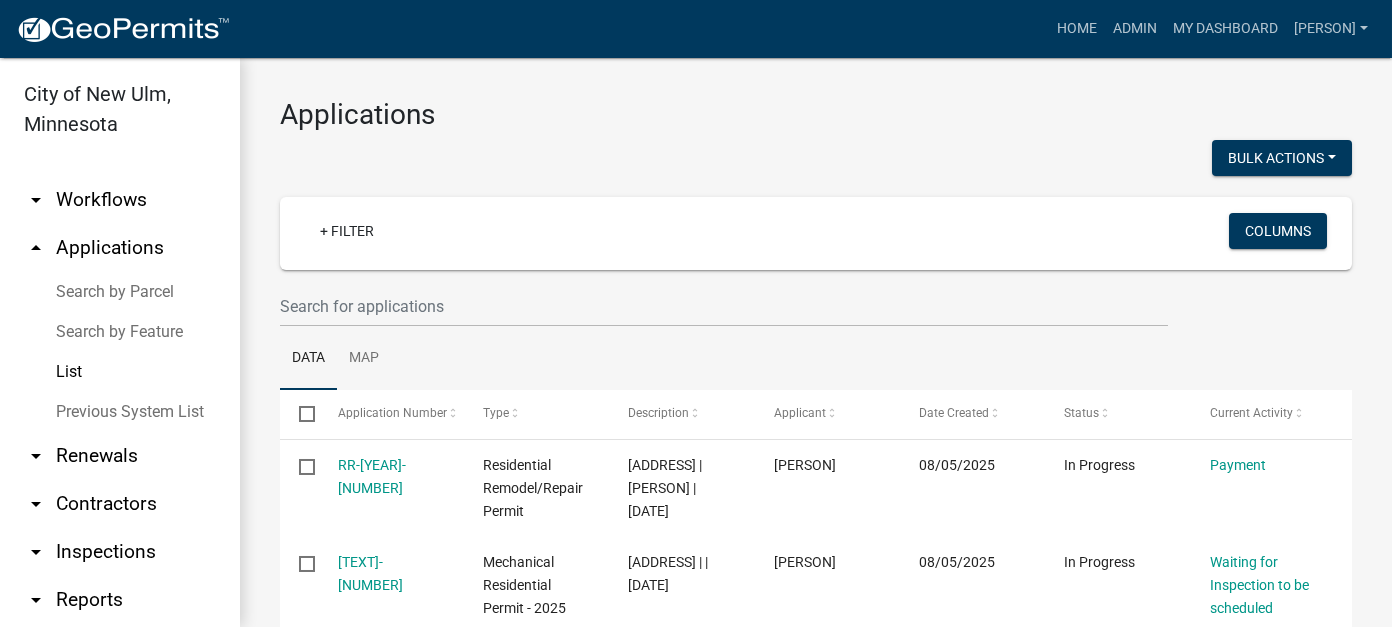 click on "List" at bounding box center [120, 372] 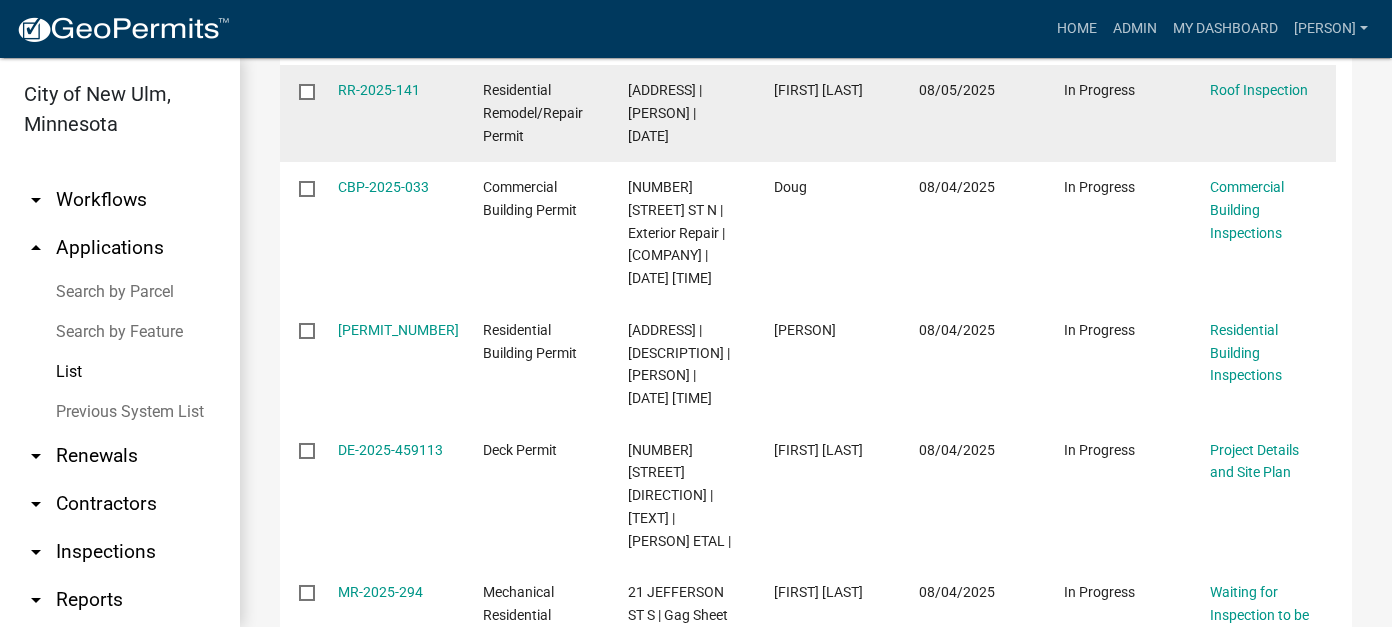 scroll, scrollTop: 700, scrollLeft: 0, axis: vertical 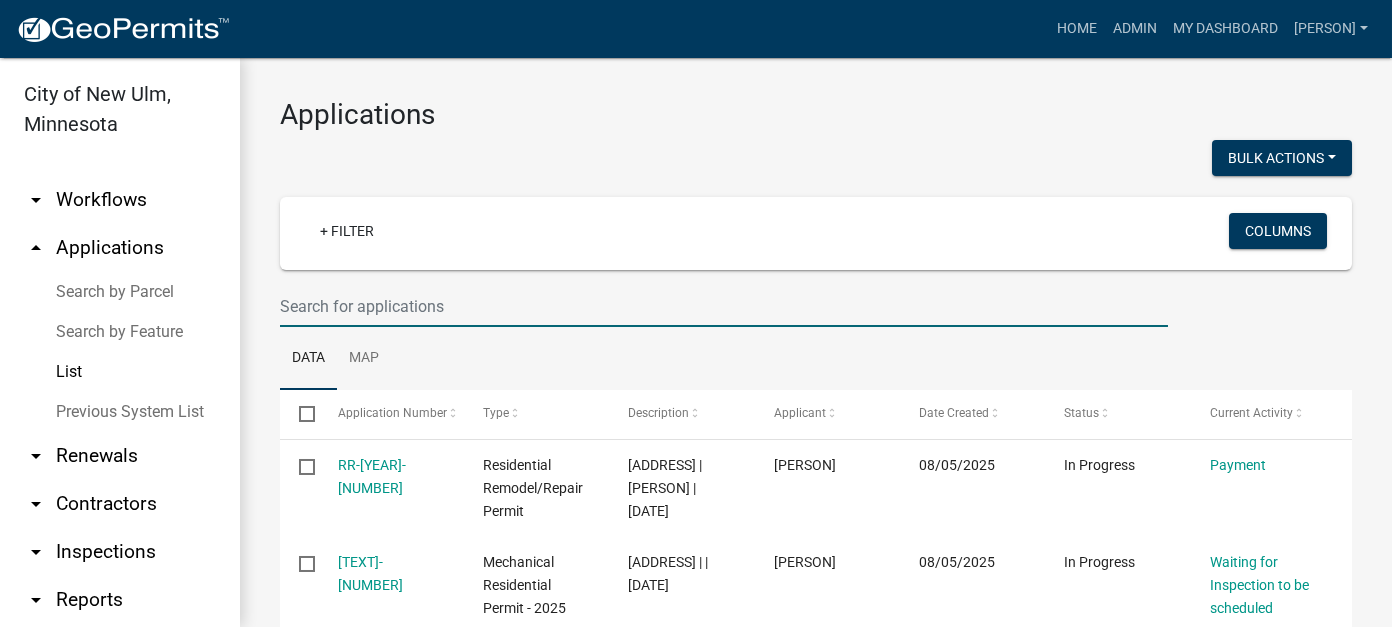 click at bounding box center (724, 306) 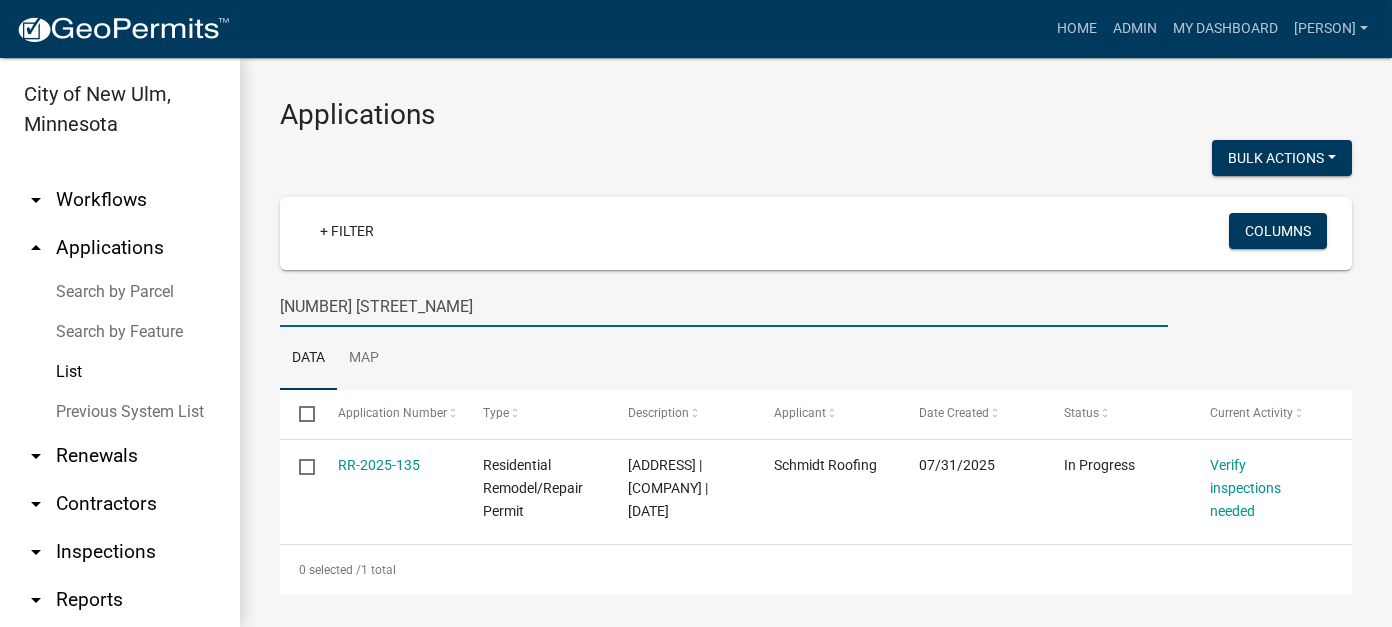 type on "[NUMBER] [STREET_NAME]" 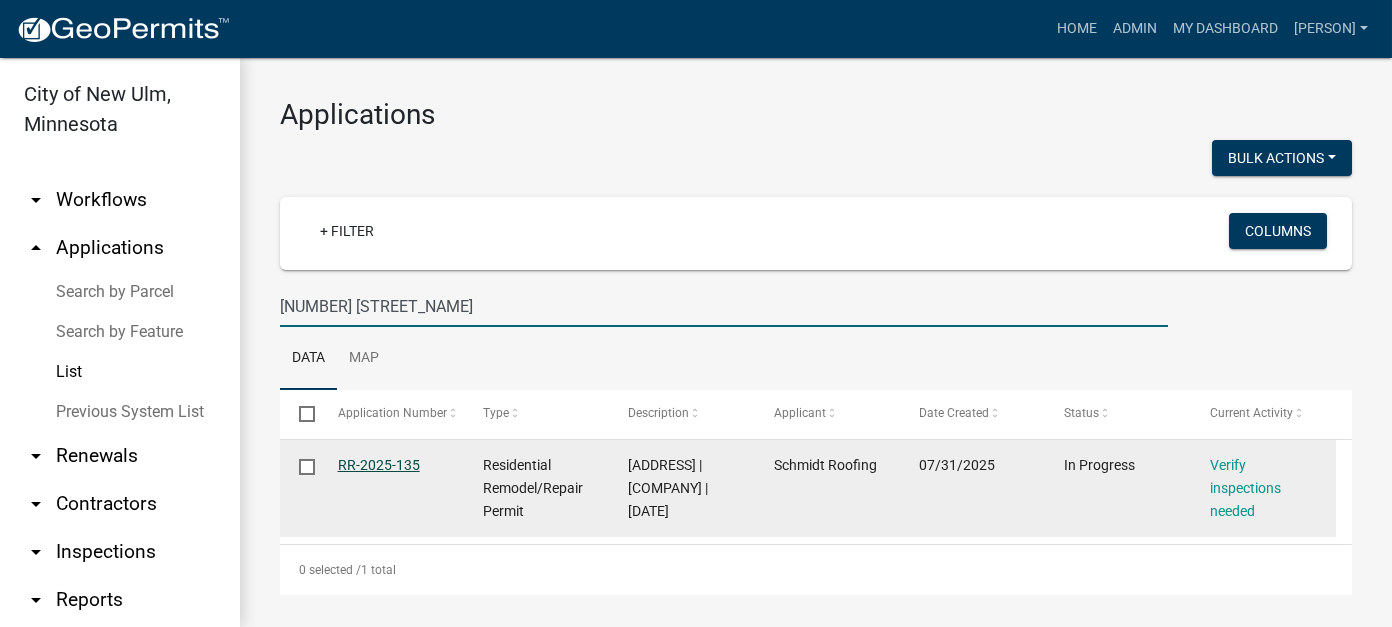 click on "RR-2025-135" 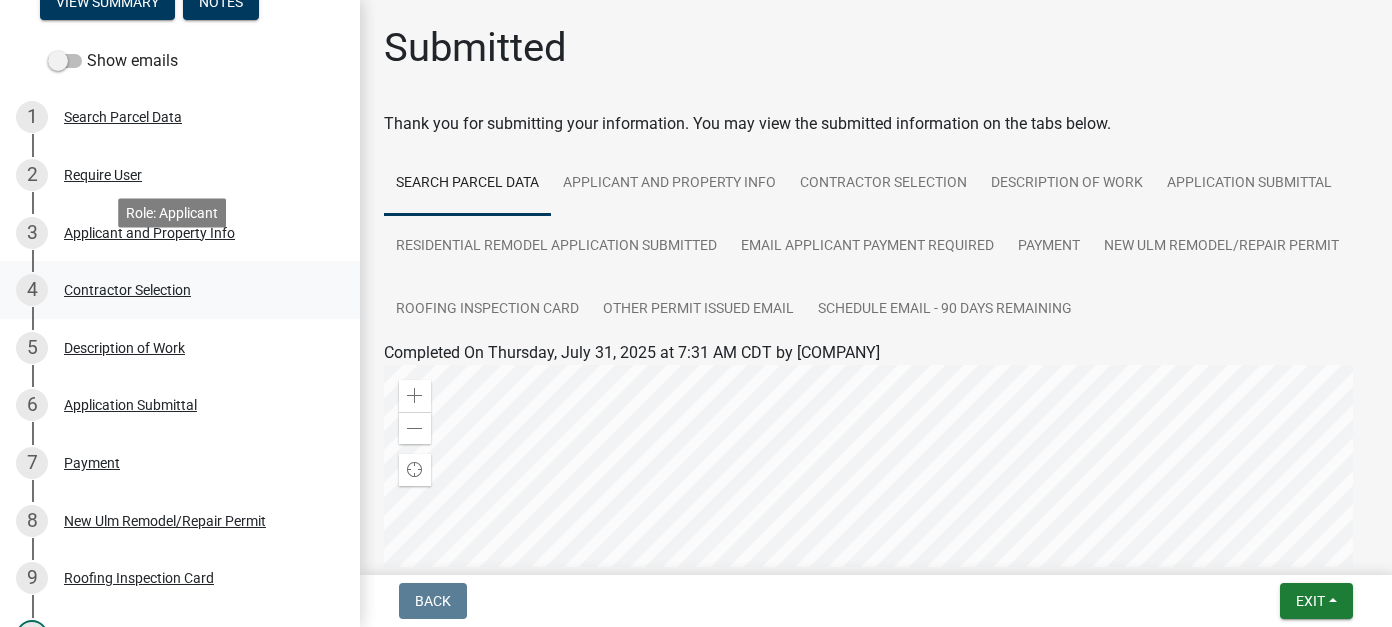 scroll, scrollTop: 200, scrollLeft: 0, axis: vertical 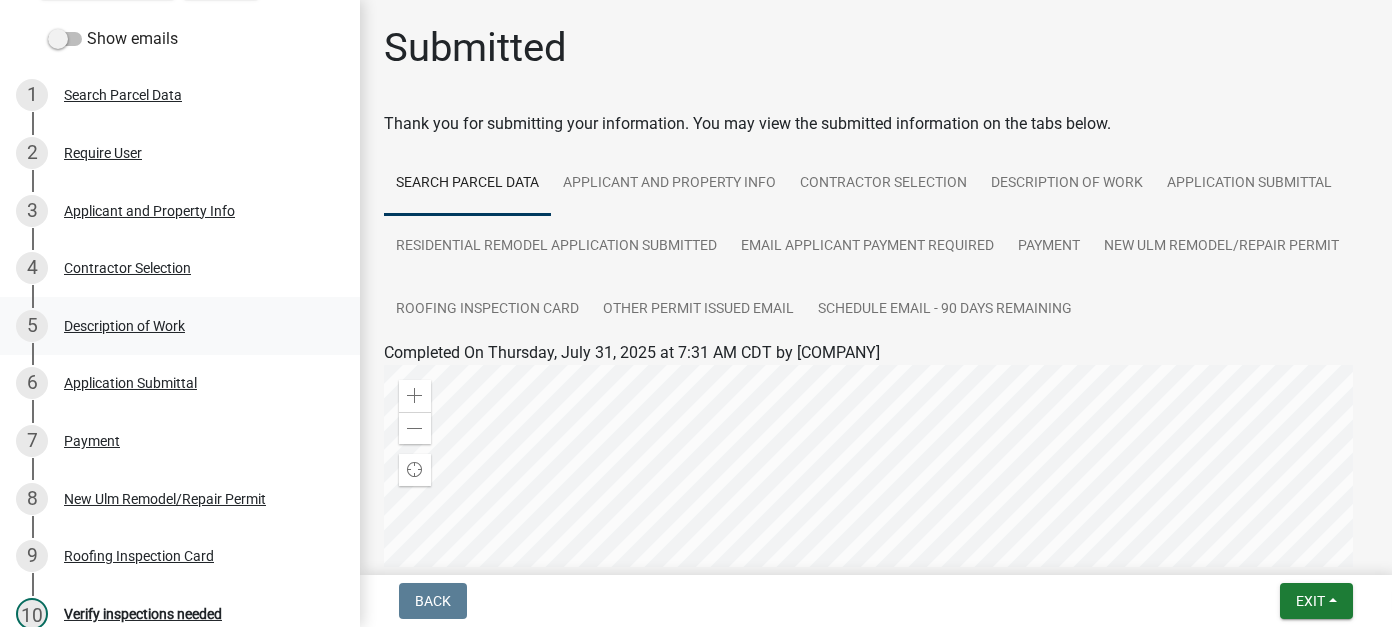 drag, startPoint x: 147, startPoint y: 351, endPoint x: 151, endPoint y: 326, distance: 25.317978 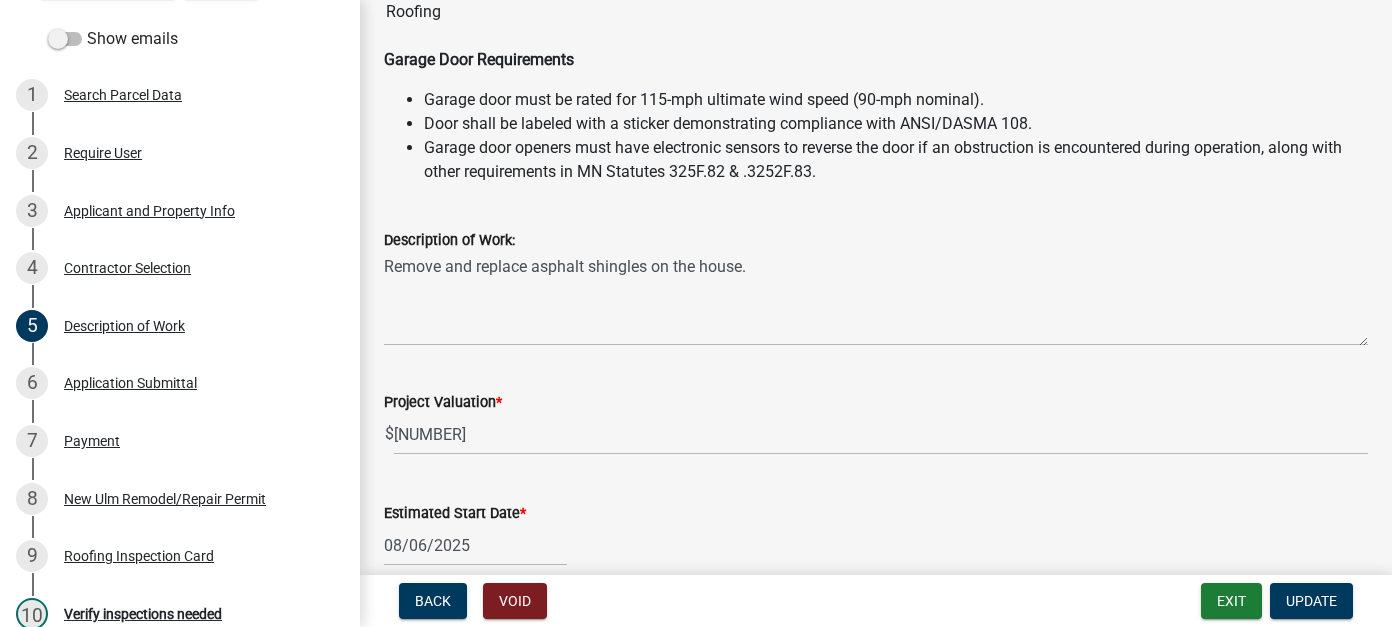 scroll, scrollTop: 565, scrollLeft: 0, axis: vertical 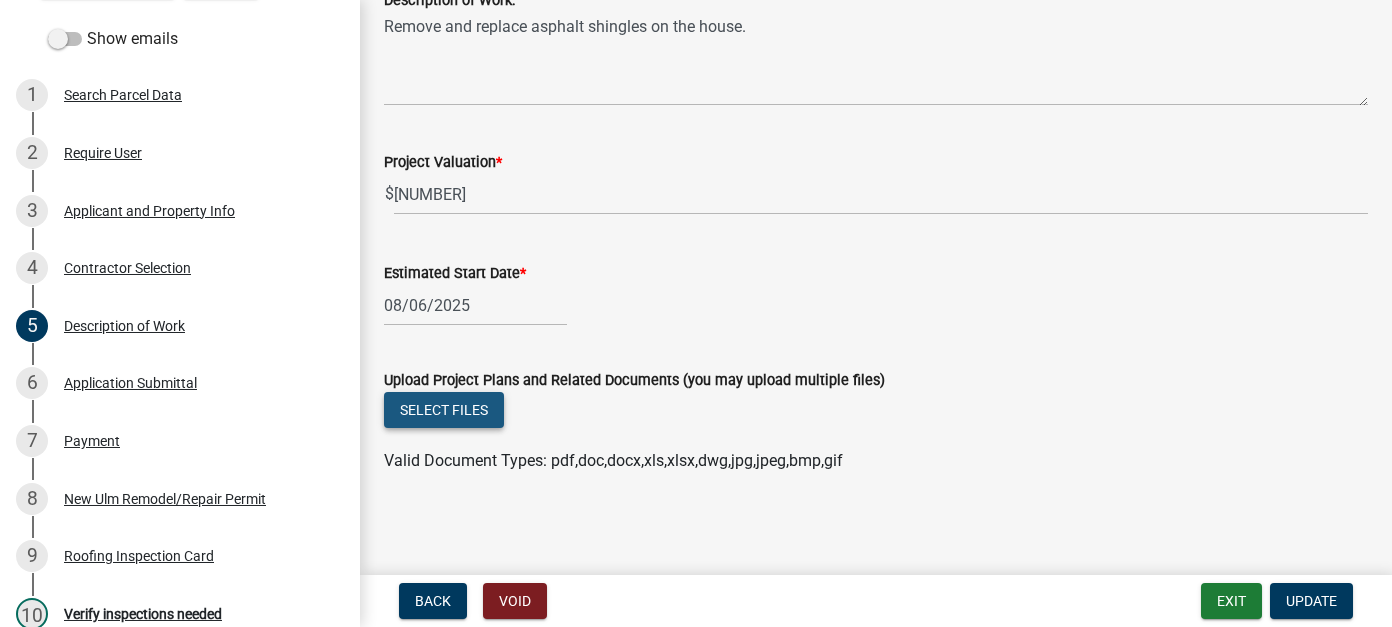 click on "Select files" 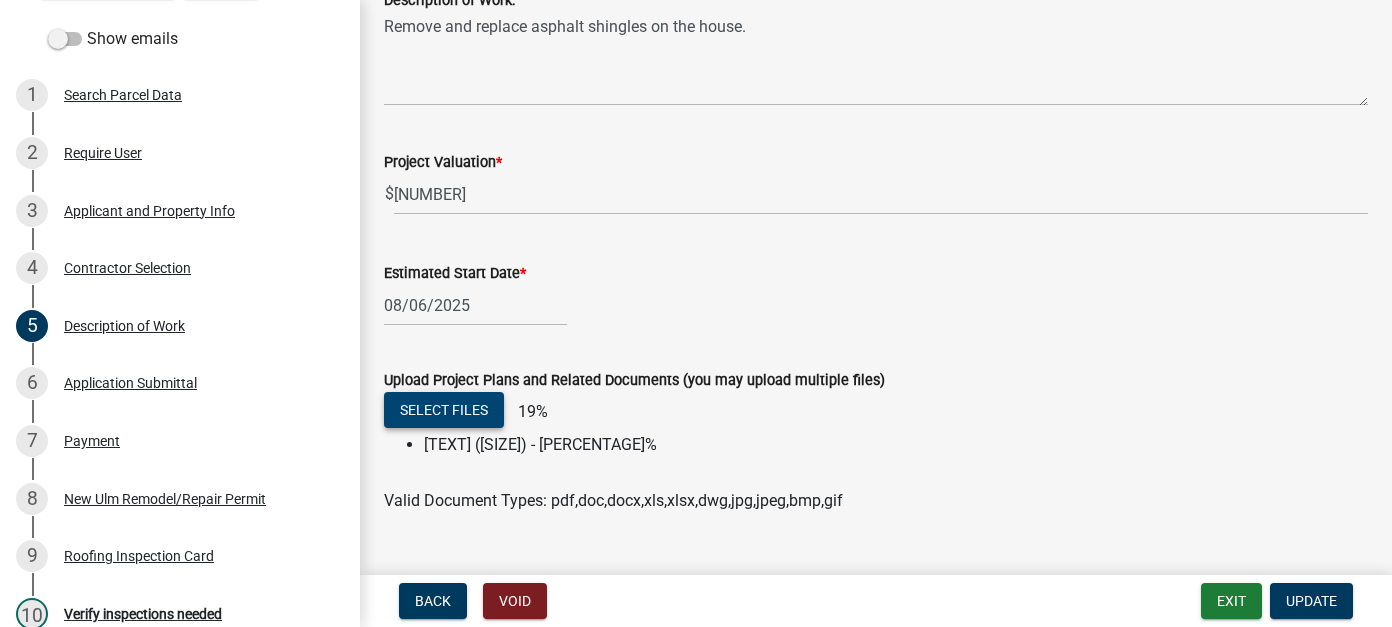 scroll, scrollTop: 605, scrollLeft: 0, axis: vertical 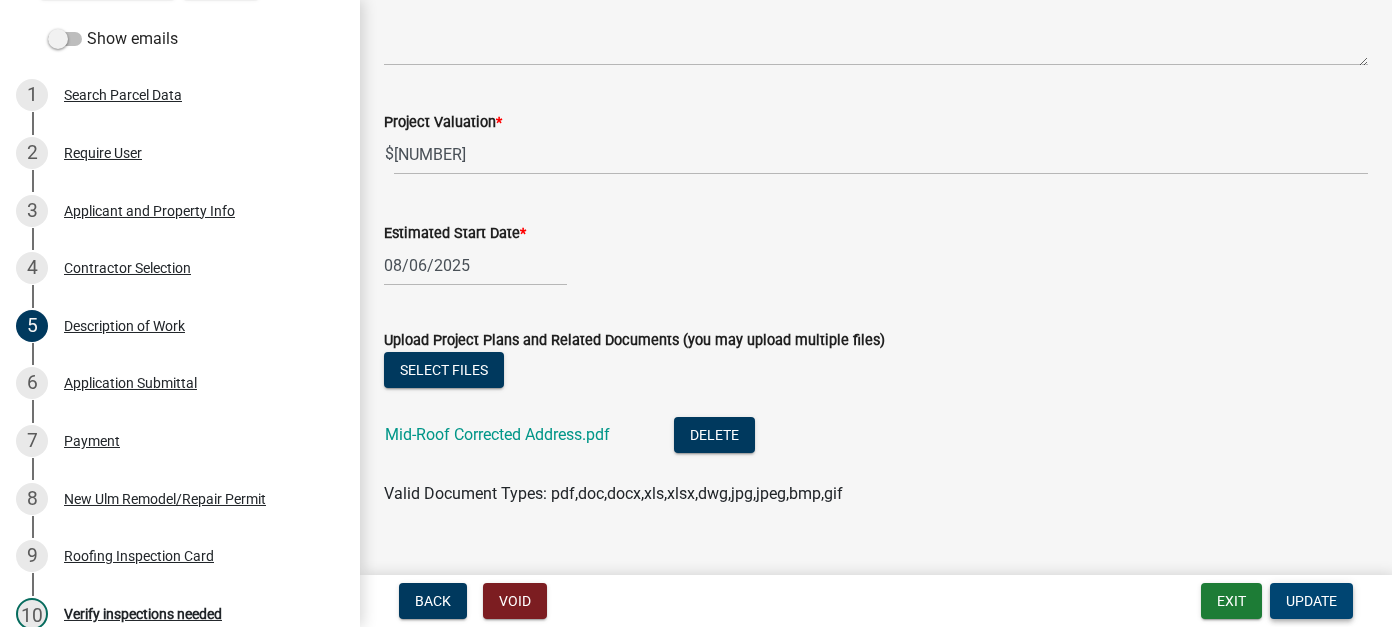 click on "Update" at bounding box center [1311, 601] 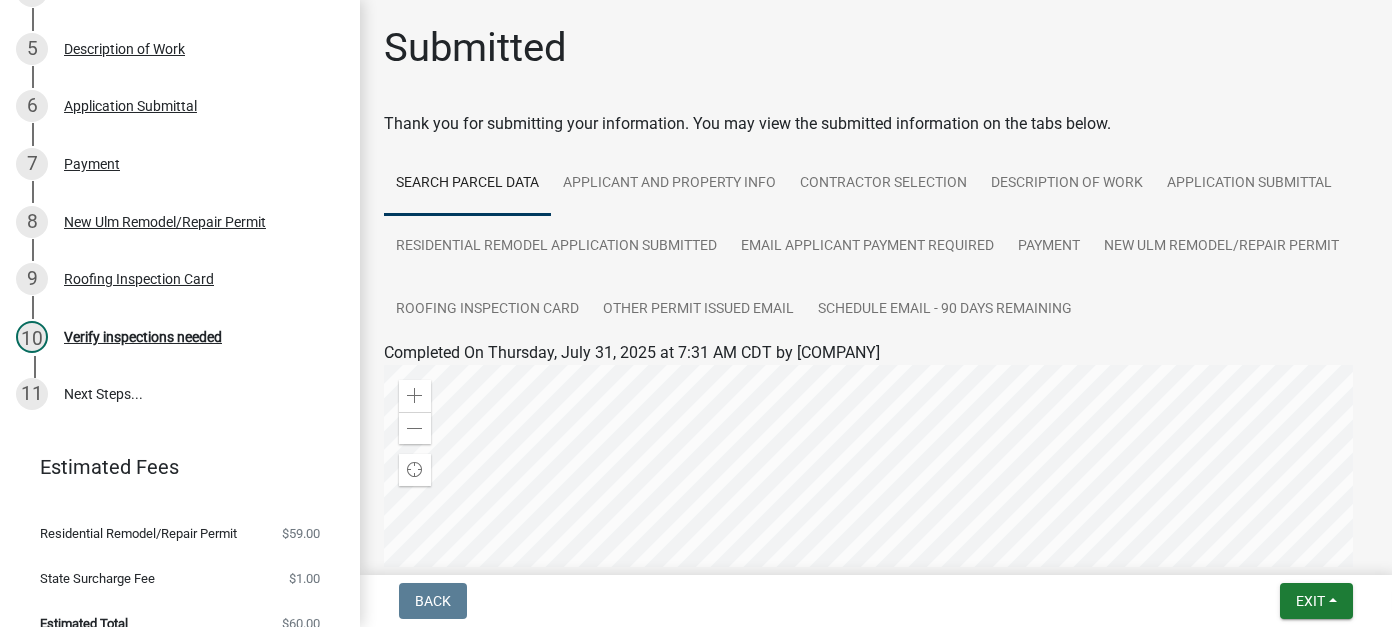 scroll, scrollTop: 500, scrollLeft: 0, axis: vertical 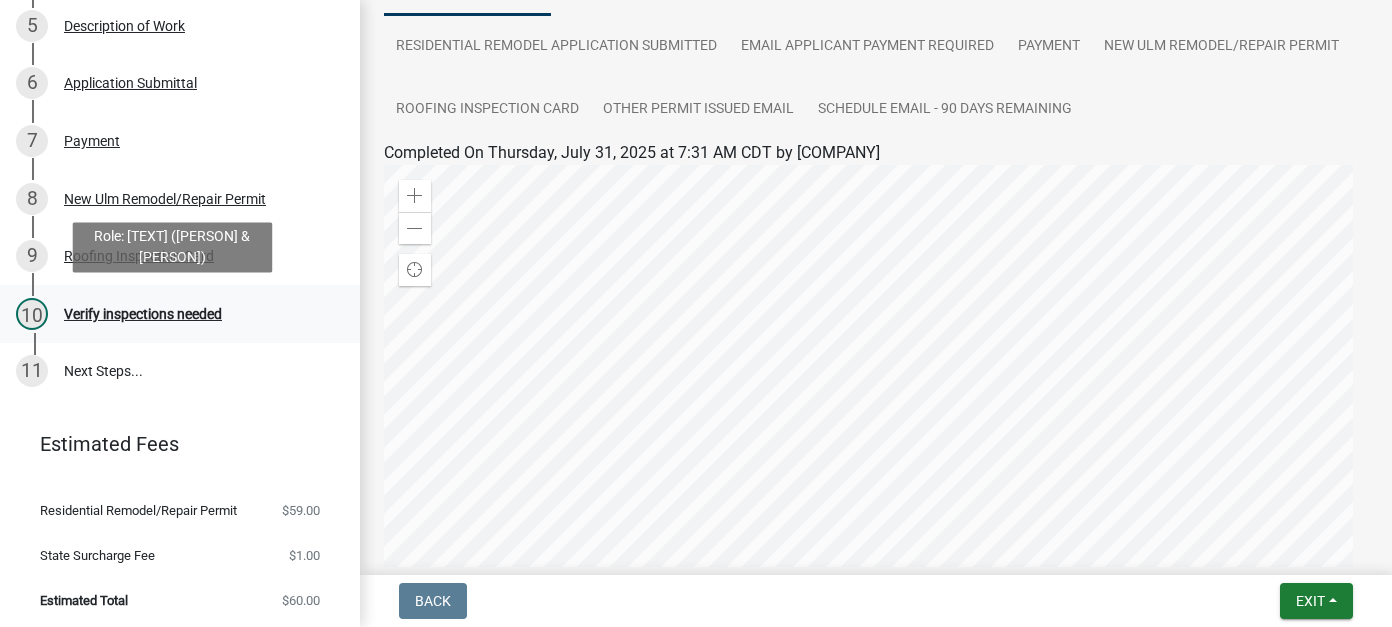 click on "Verify inspections needed" at bounding box center [143, 314] 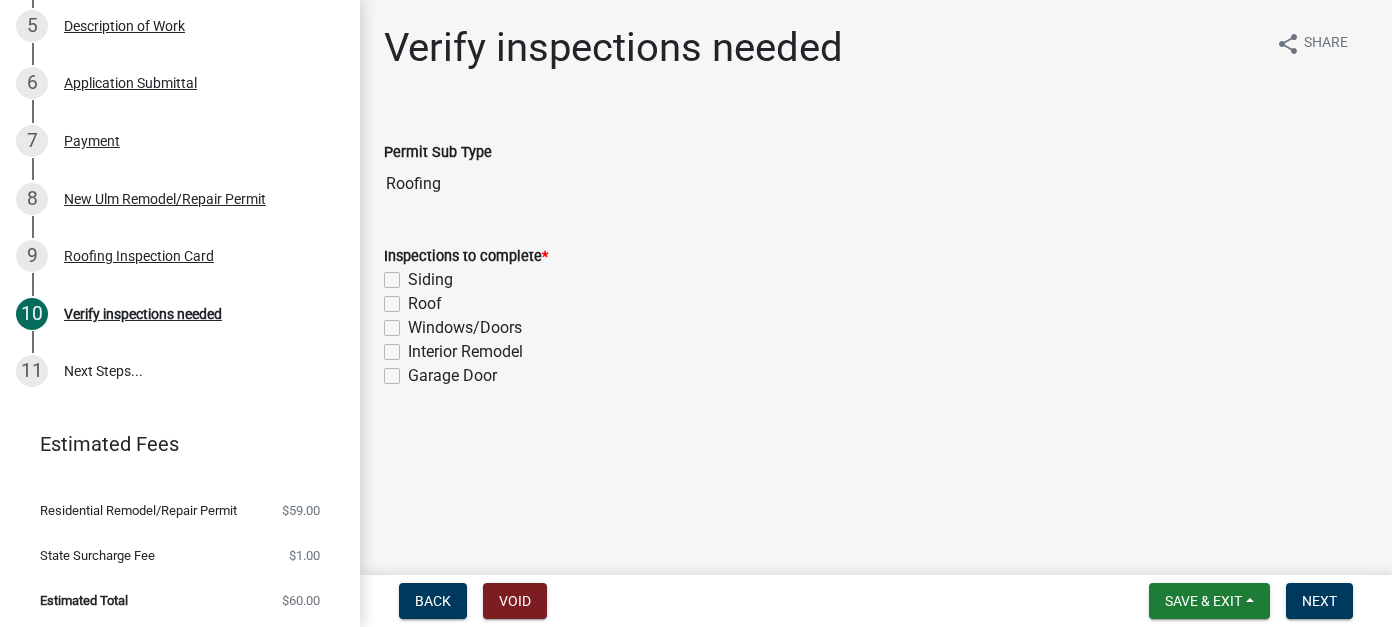 click on "Roof" 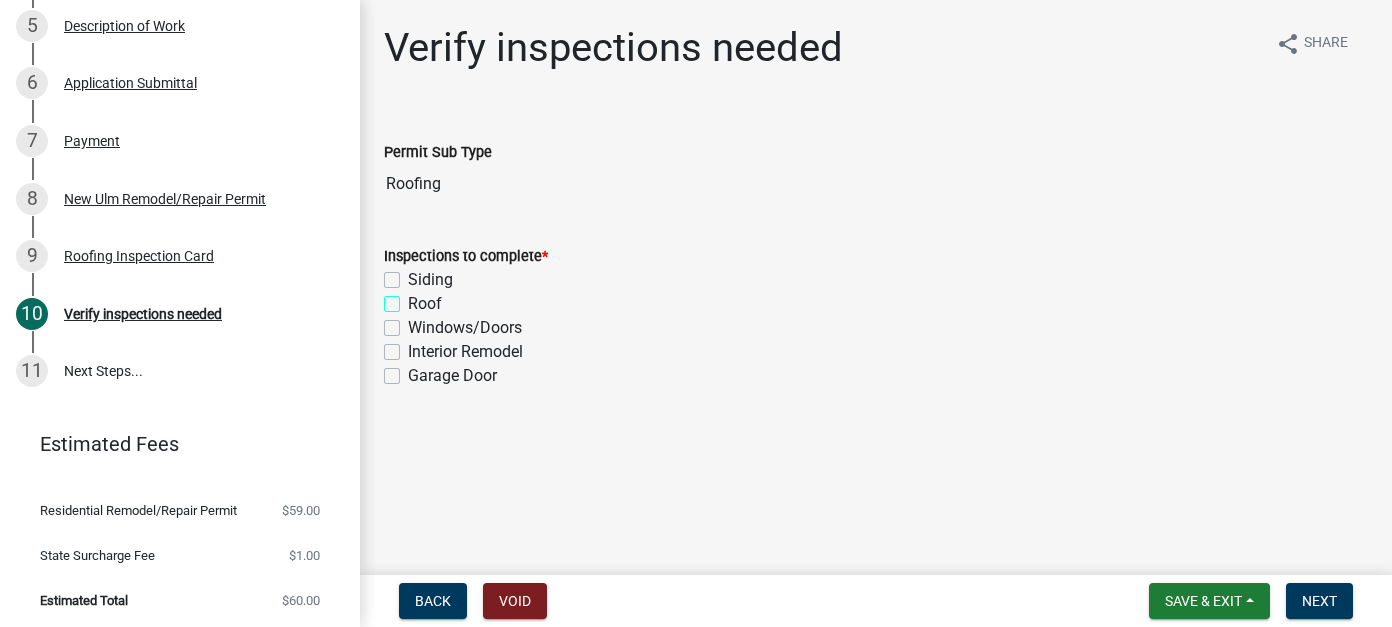 checkbox on "true" 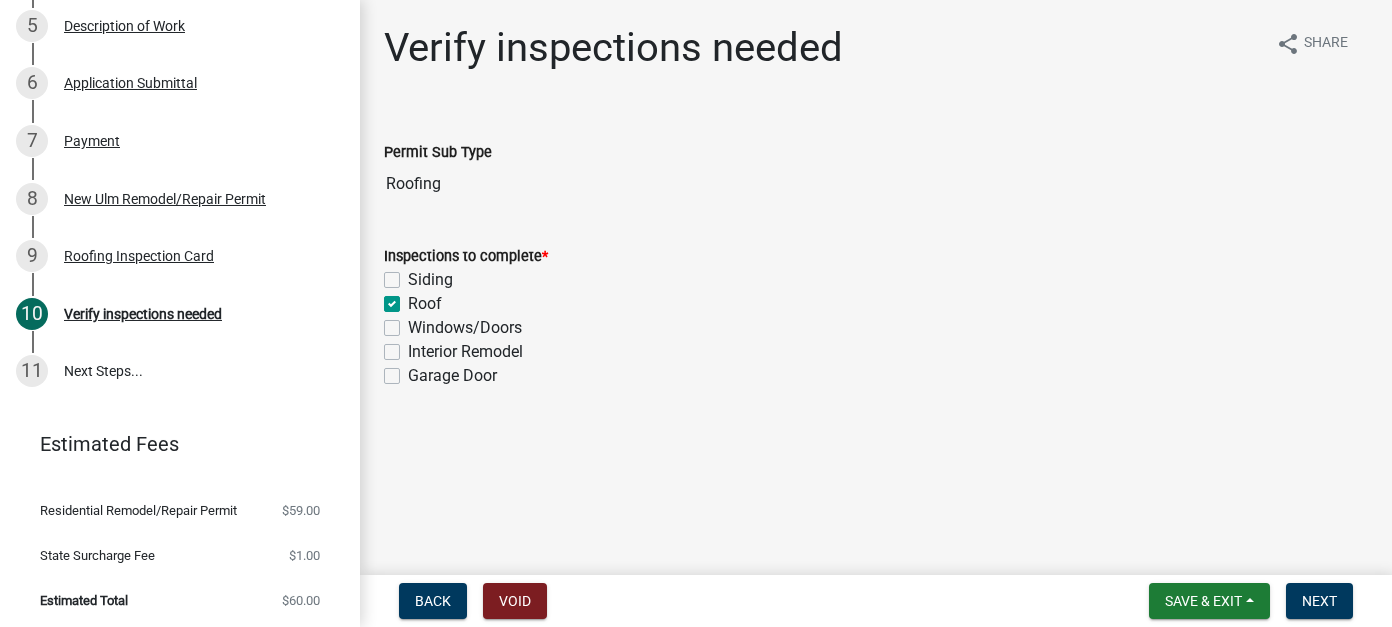 checkbox on "false" 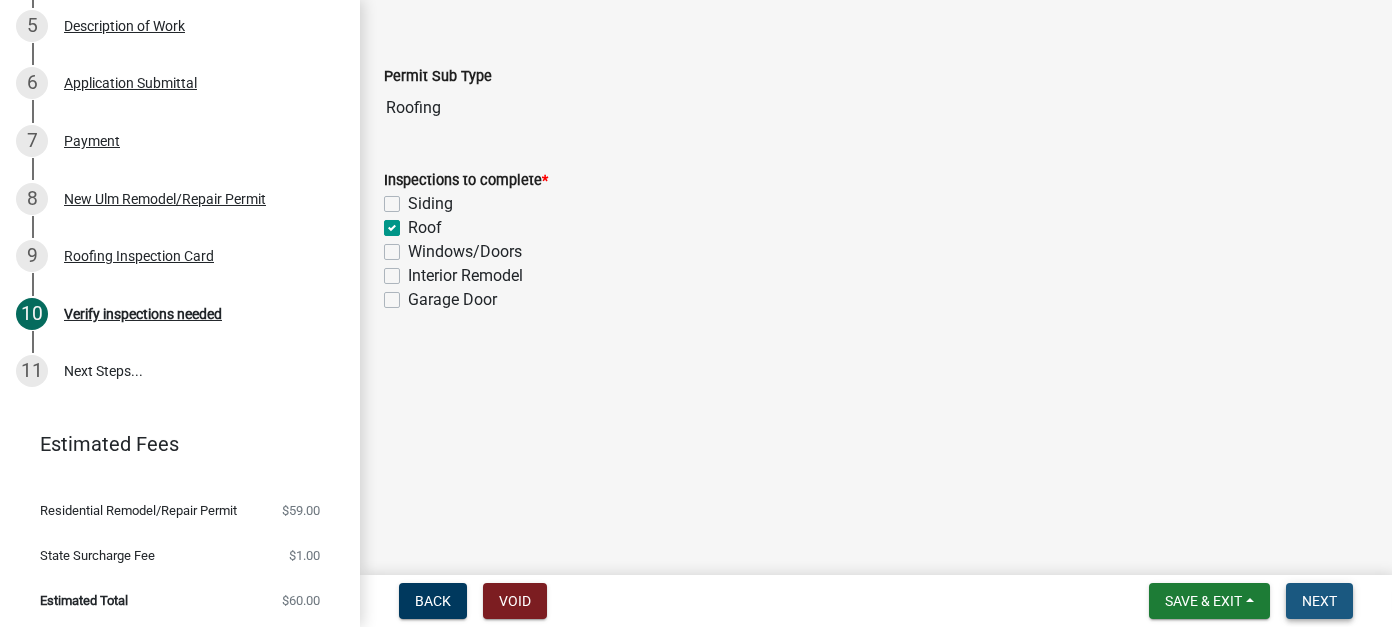 click on "Next" at bounding box center (1319, 601) 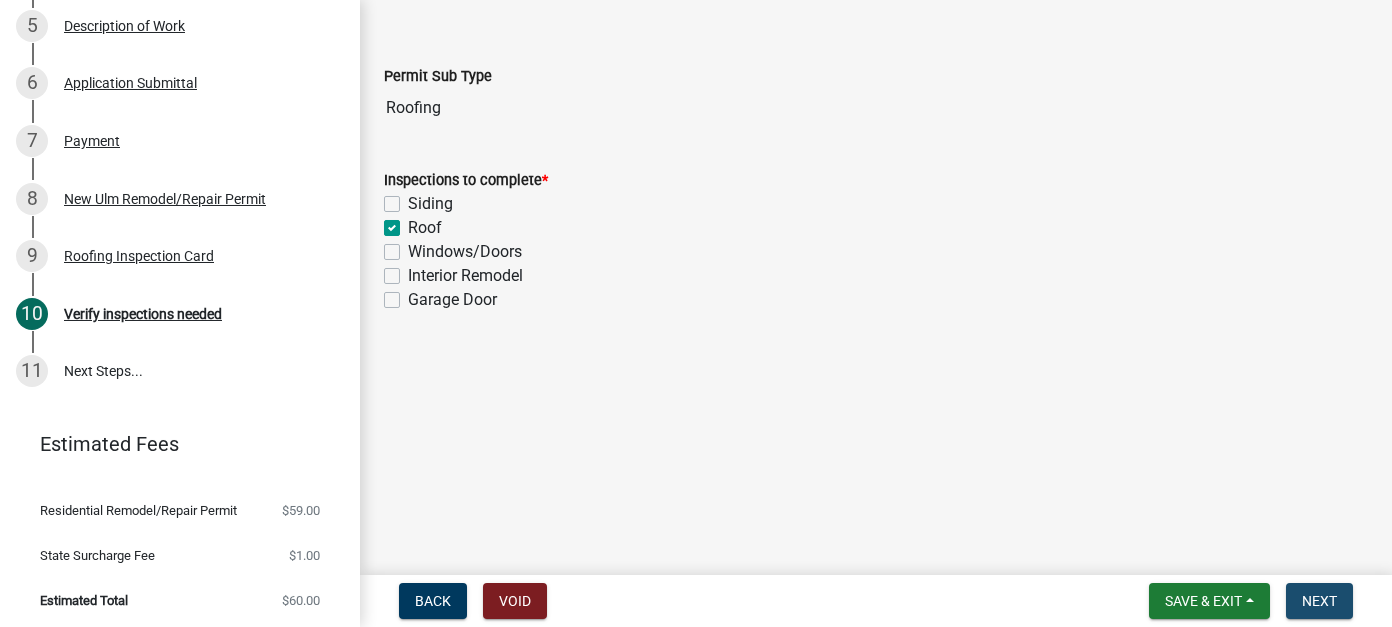 scroll, scrollTop: 0, scrollLeft: 0, axis: both 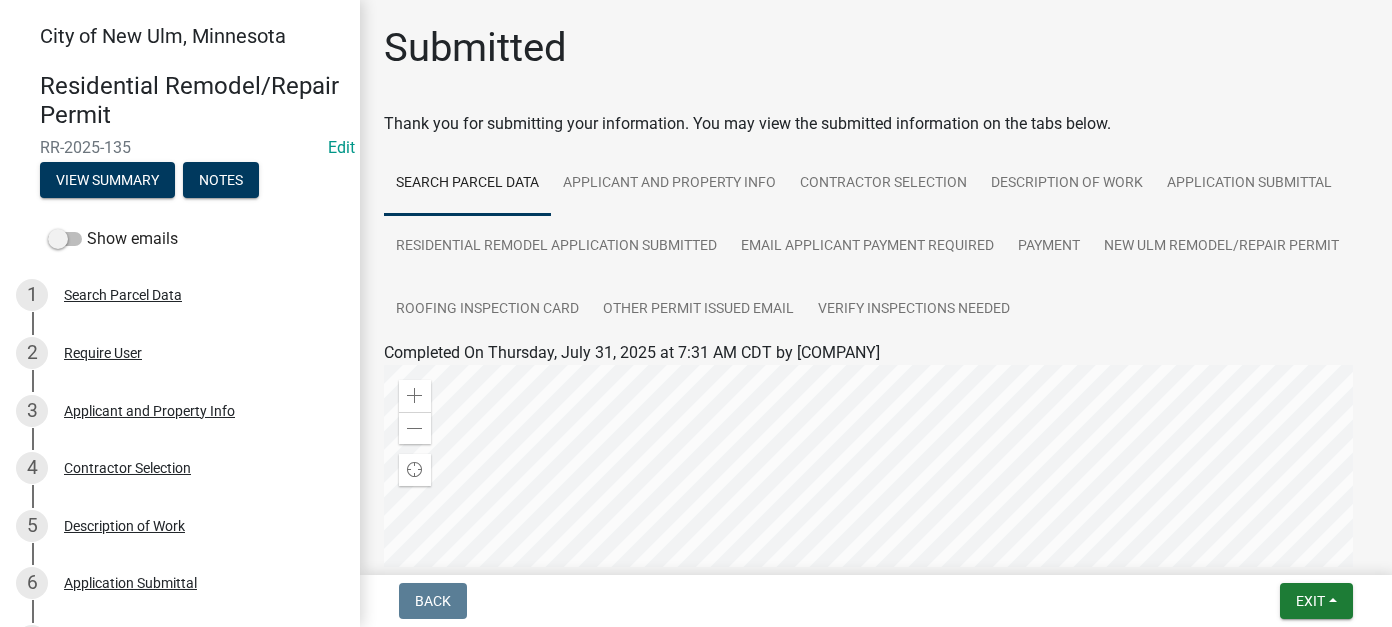 click on "RR-2025-135" at bounding box center [180, 147] 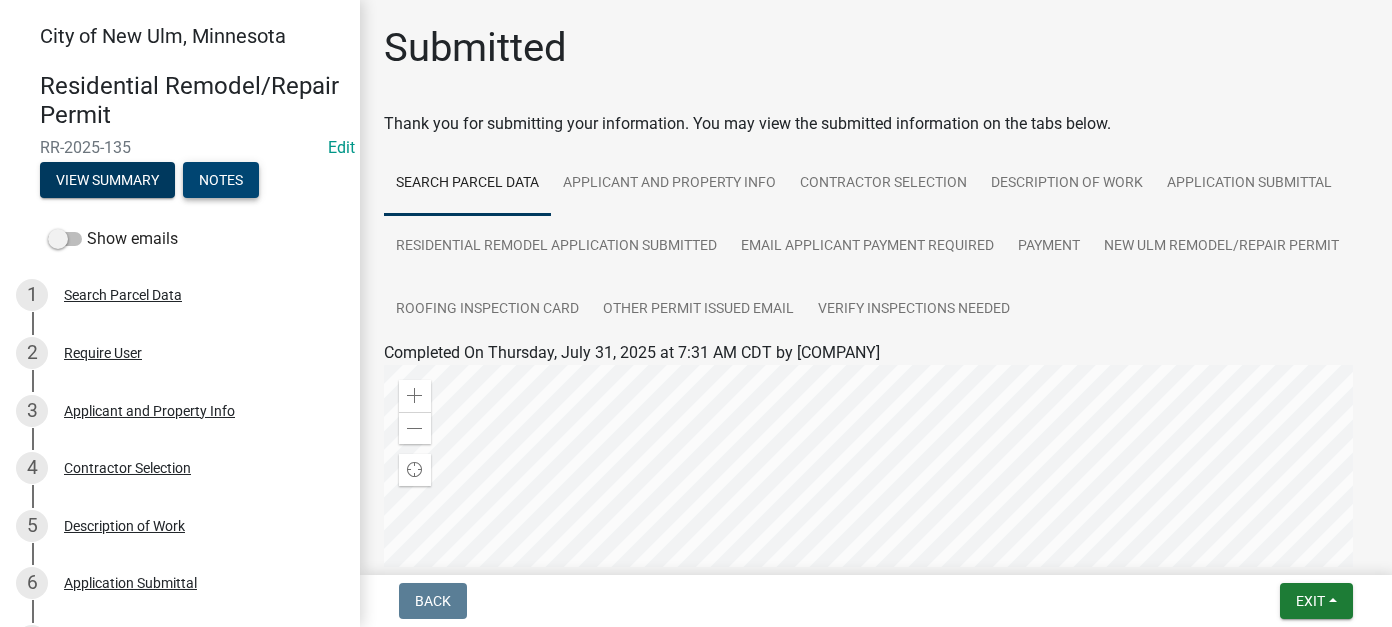 click on "Notes" at bounding box center [221, 180] 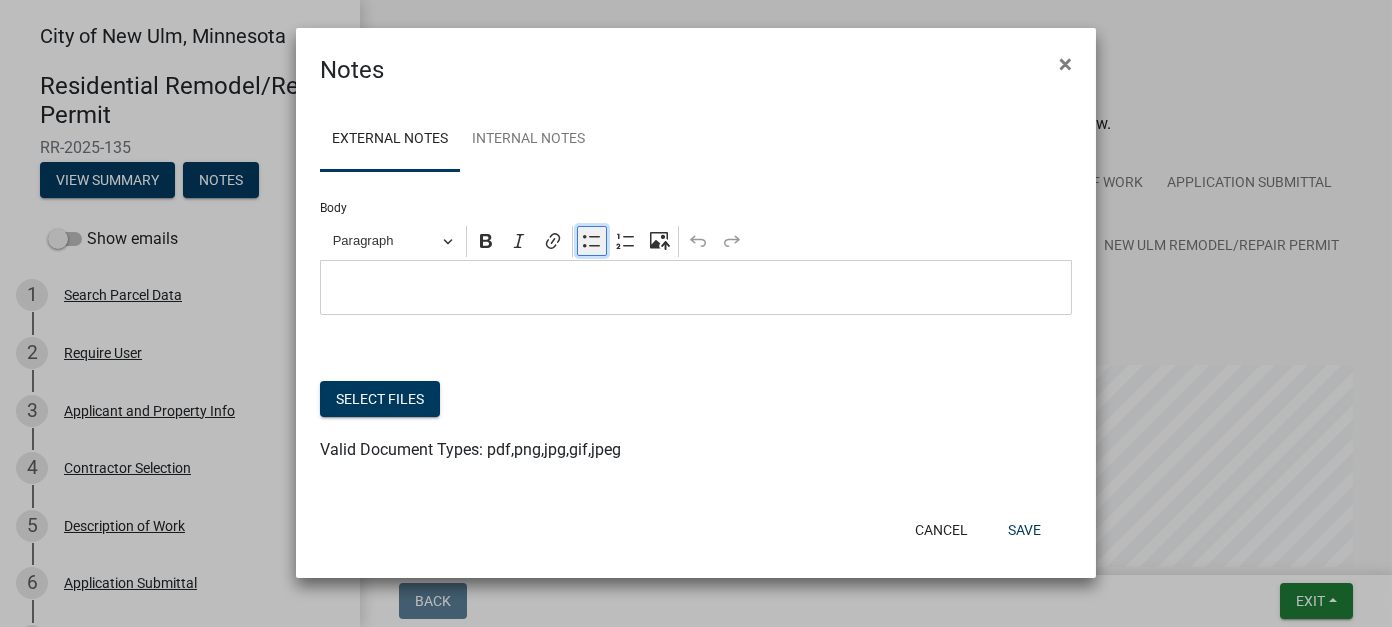 click 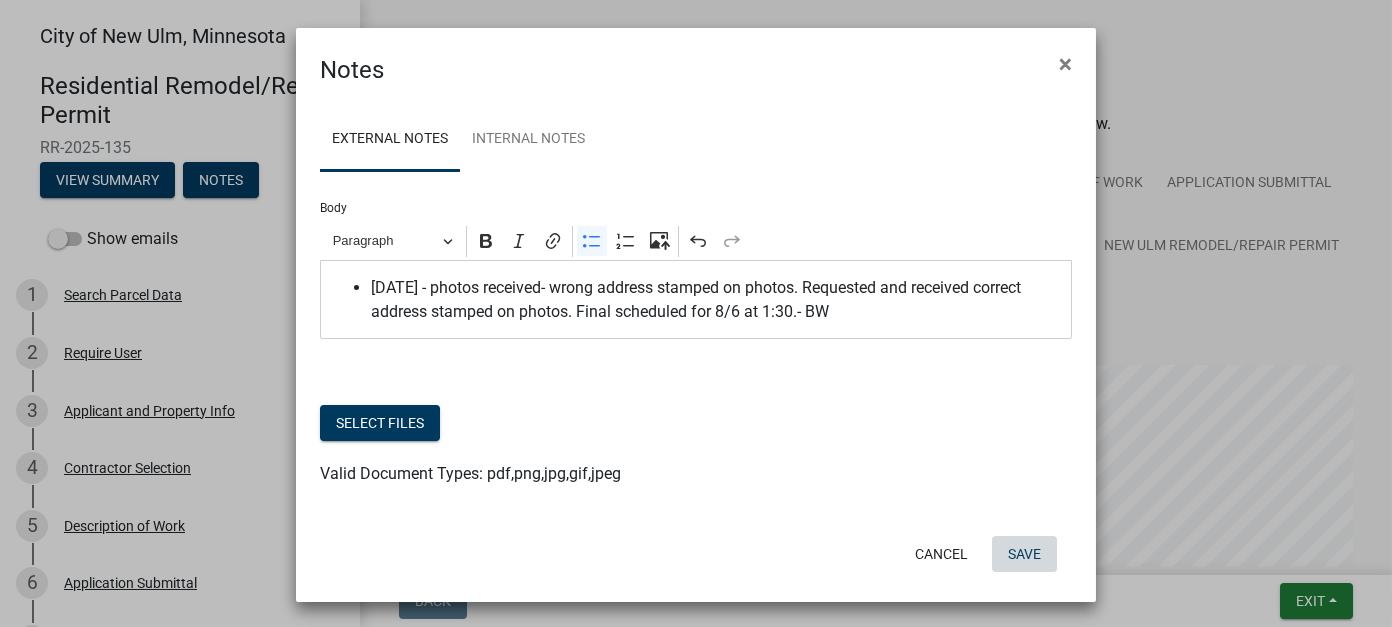 click on "Save" 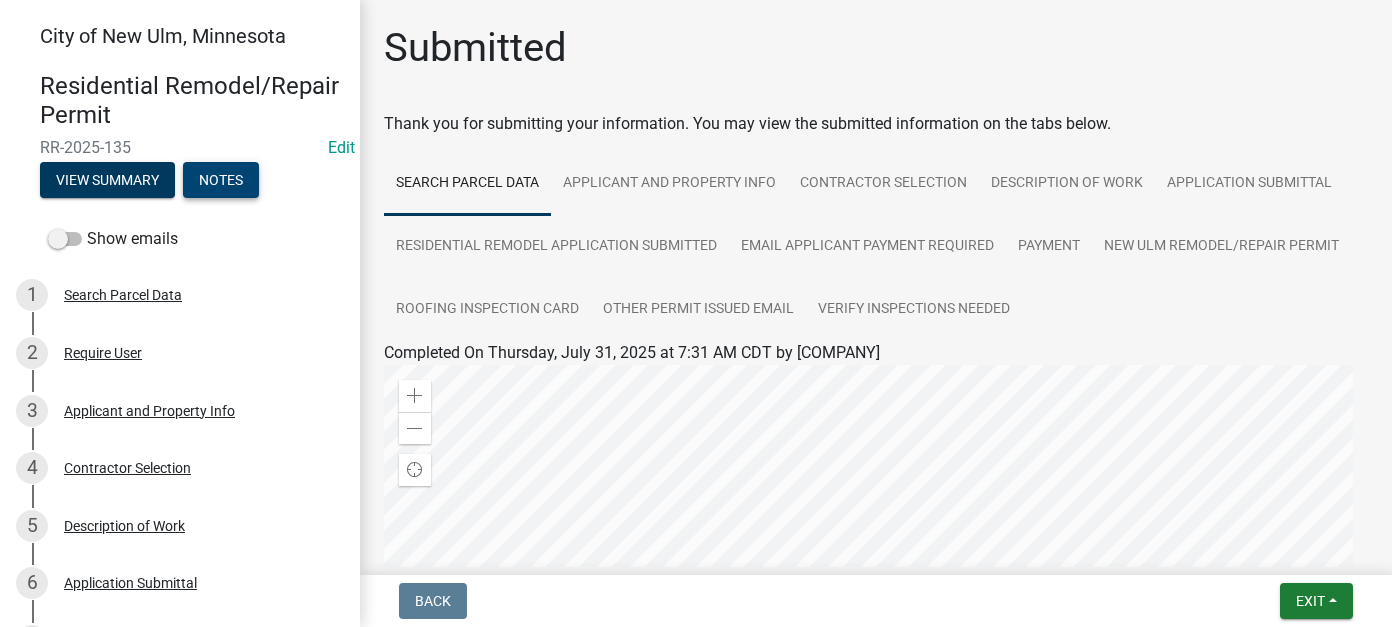 click on "Notes" at bounding box center (221, 180) 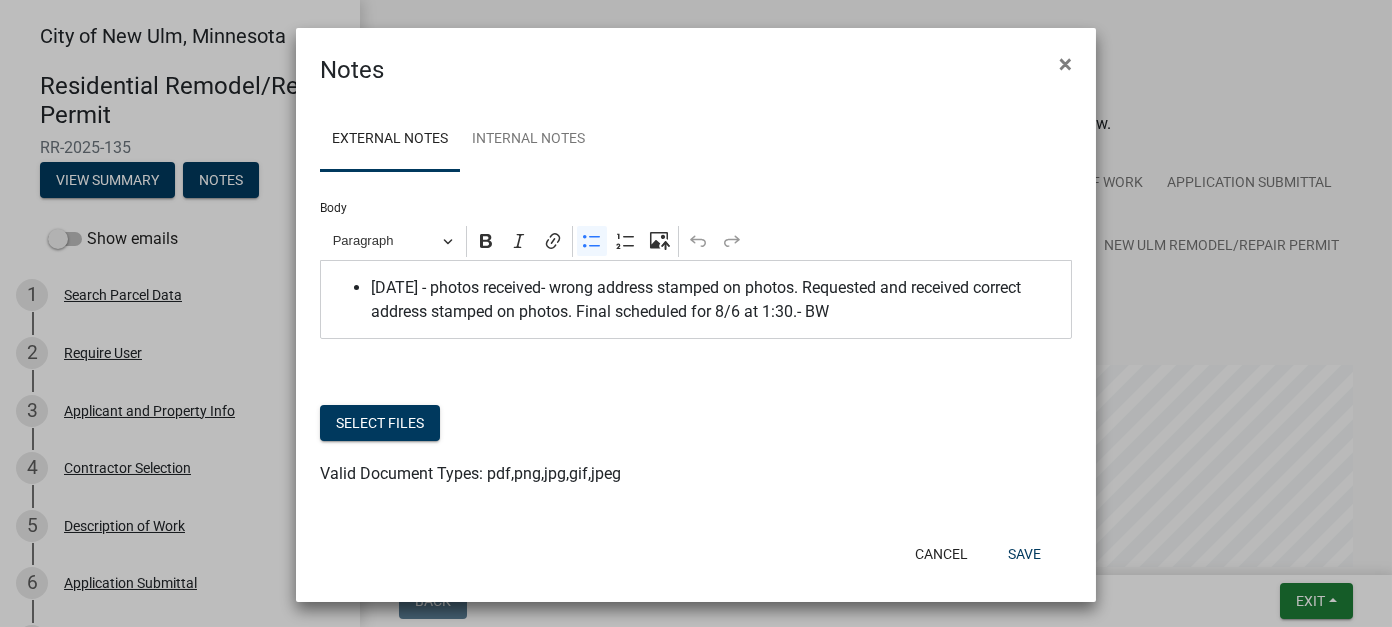 click on "[DATE] - photos received- wrong address stamped on photos. Requested and received correct address stamped on photos. Final scheduled for 8/6 at 1:30.- BW" at bounding box center [716, 300] 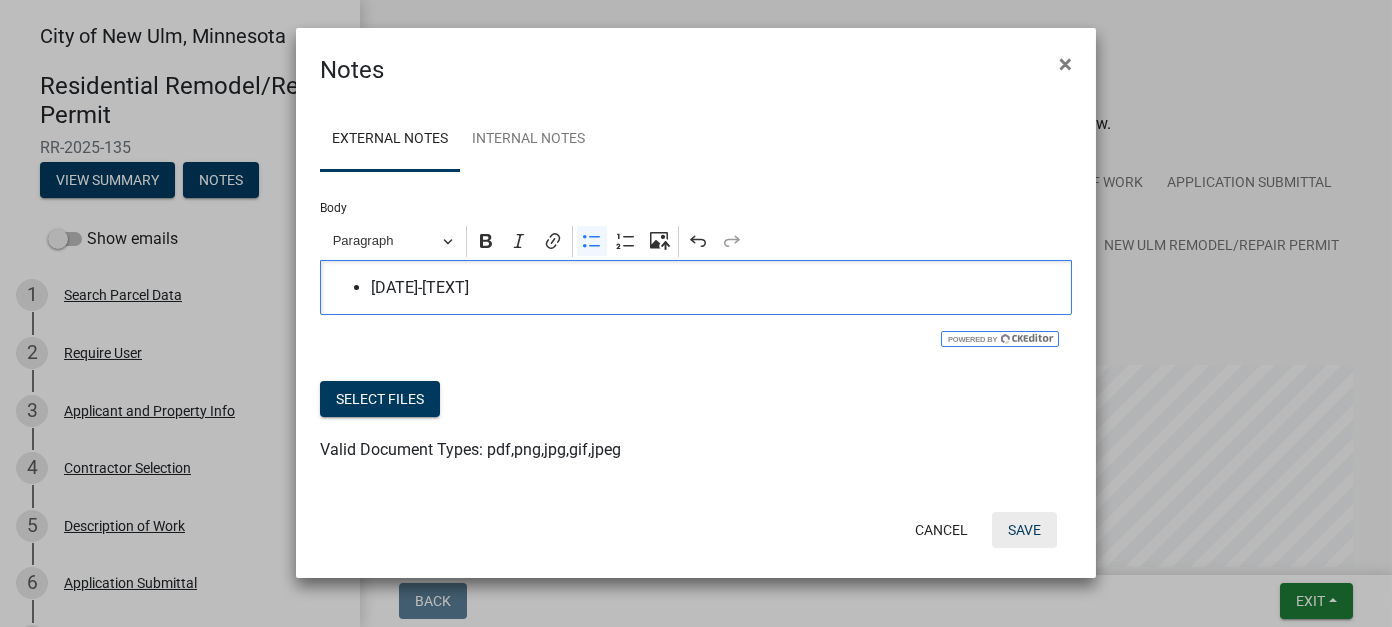 click on "Save" 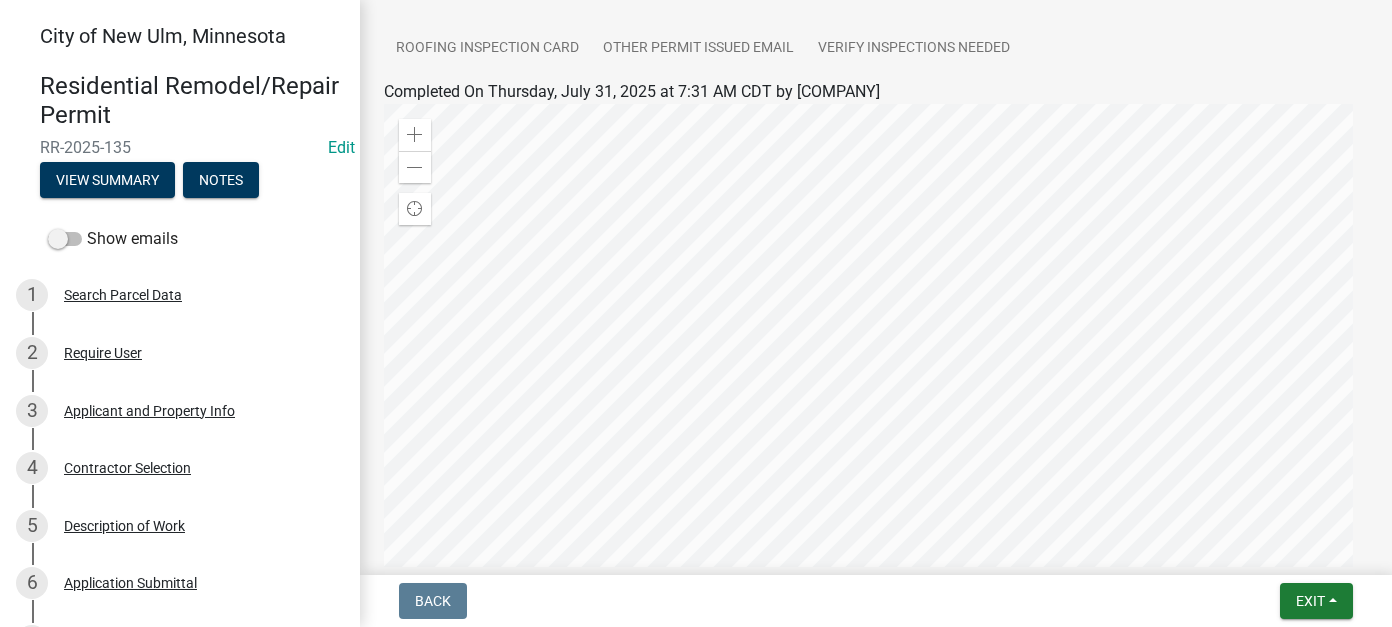 scroll, scrollTop: 412, scrollLeft: 0, axis: vertical 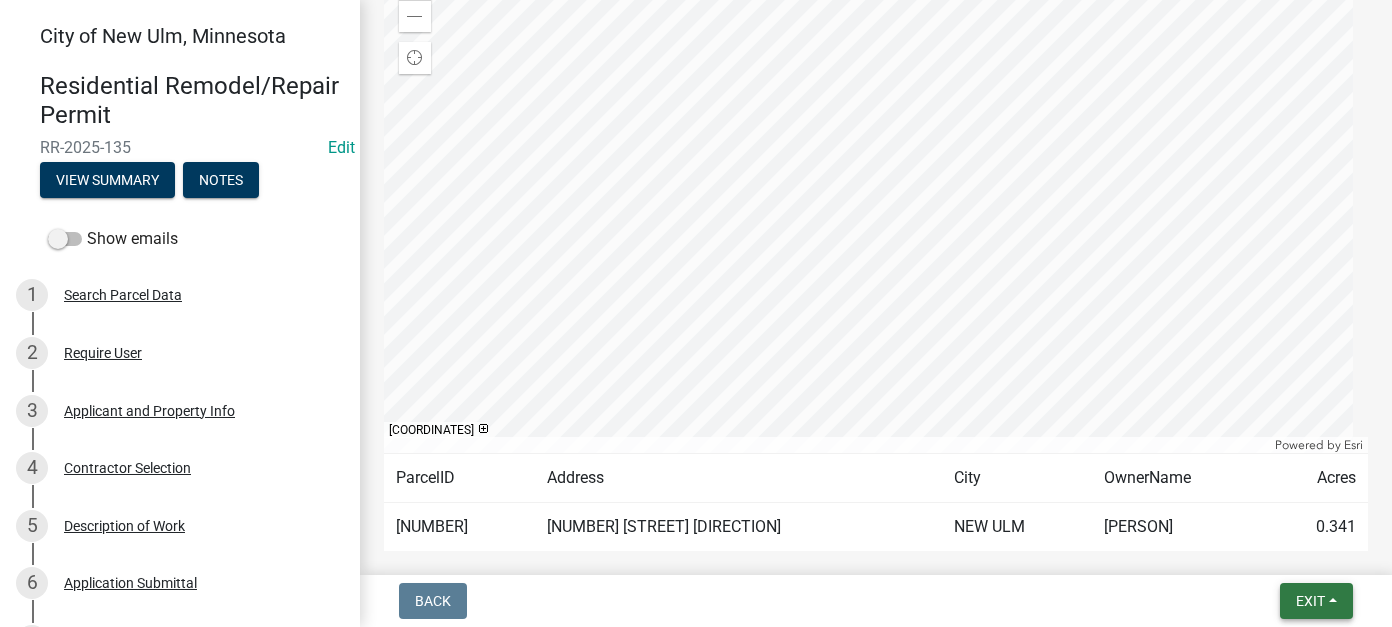 click on "Exit" at bounding box center (1310, 601) 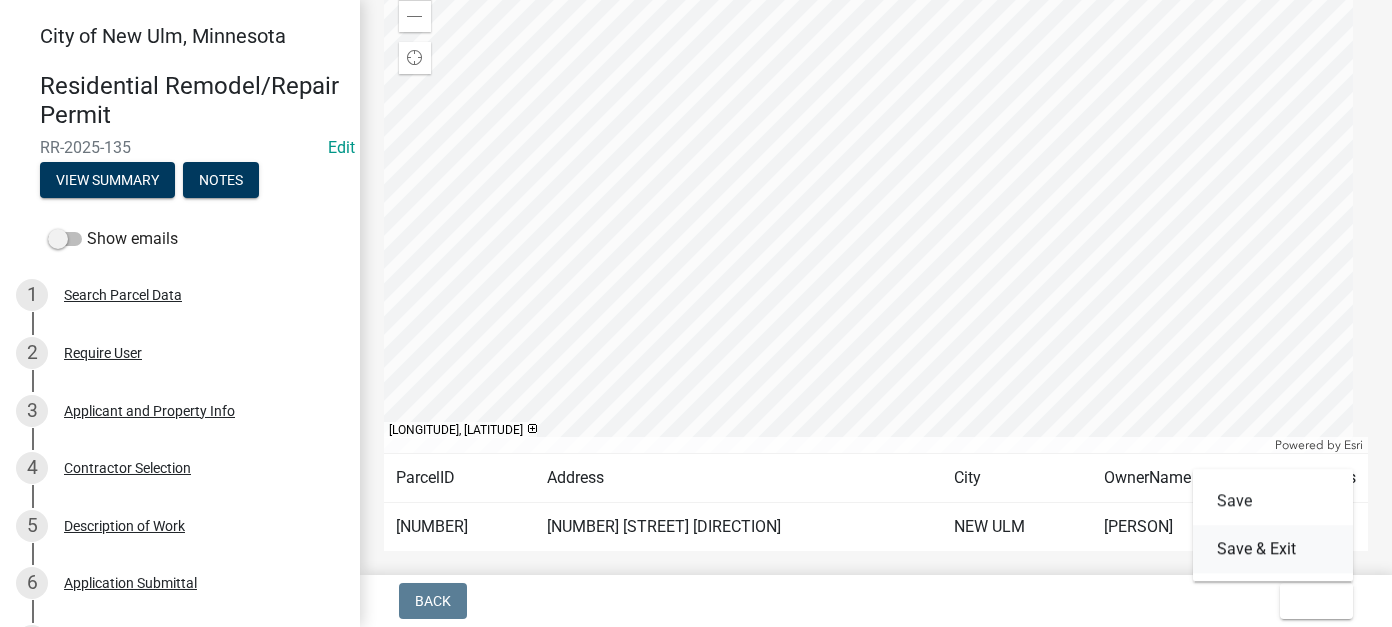 click on "Save & Exit" at bounding box center [1273, 549] 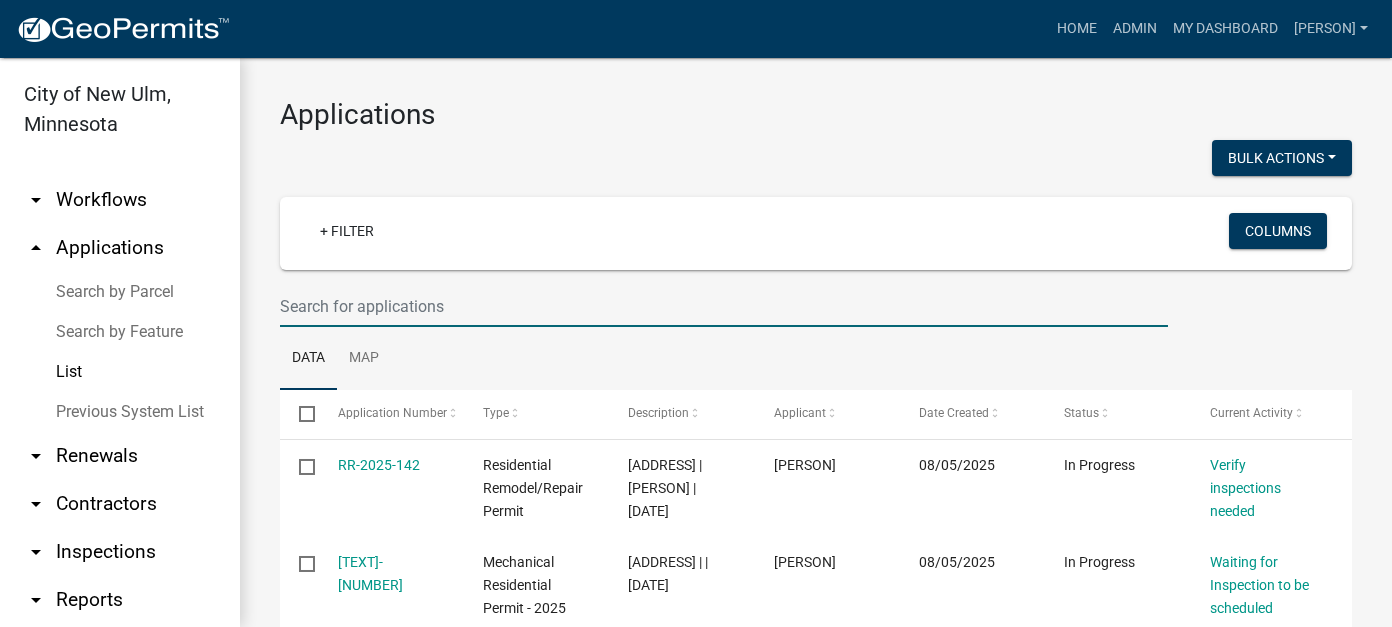 click at bounding box center [724, 306] 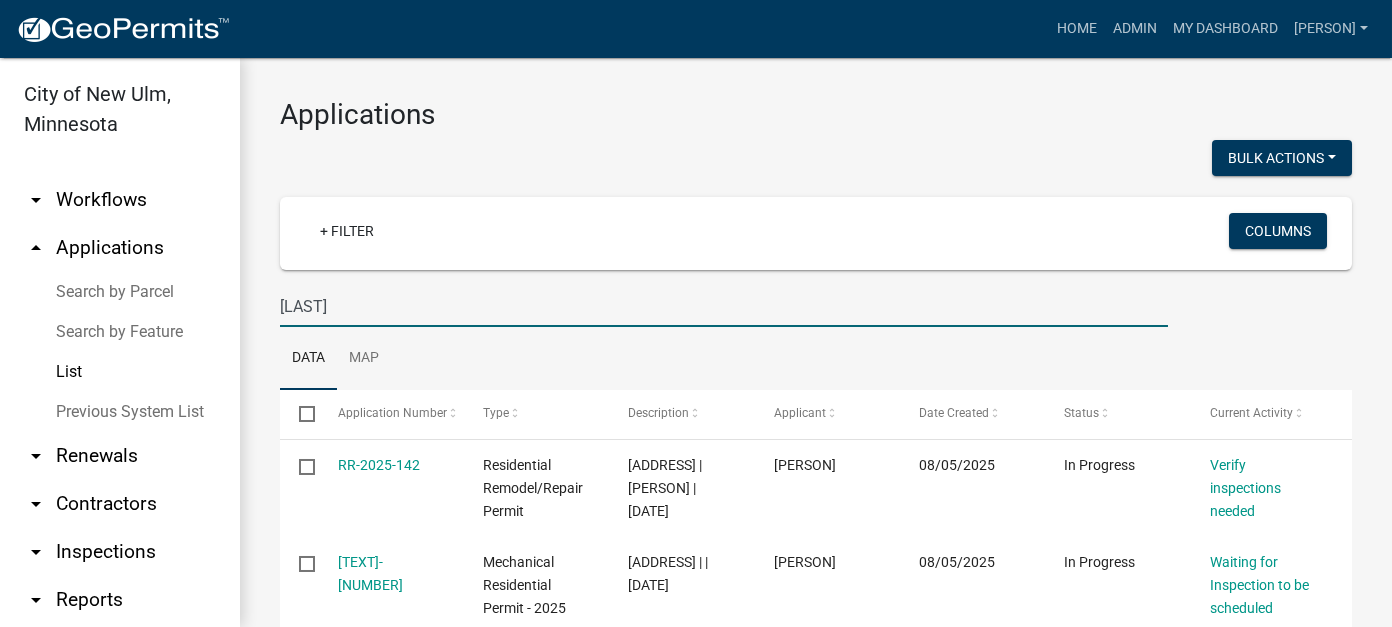 type on "[LAST]" 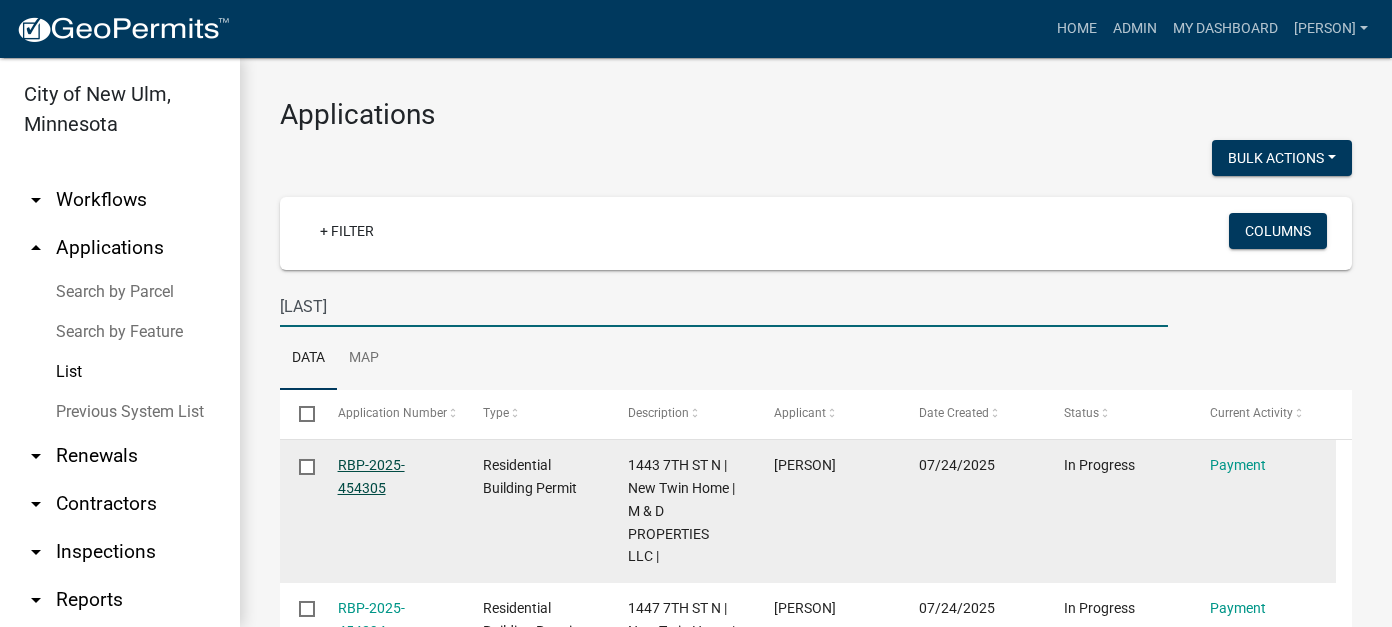 click on "RBP-2025-454305" 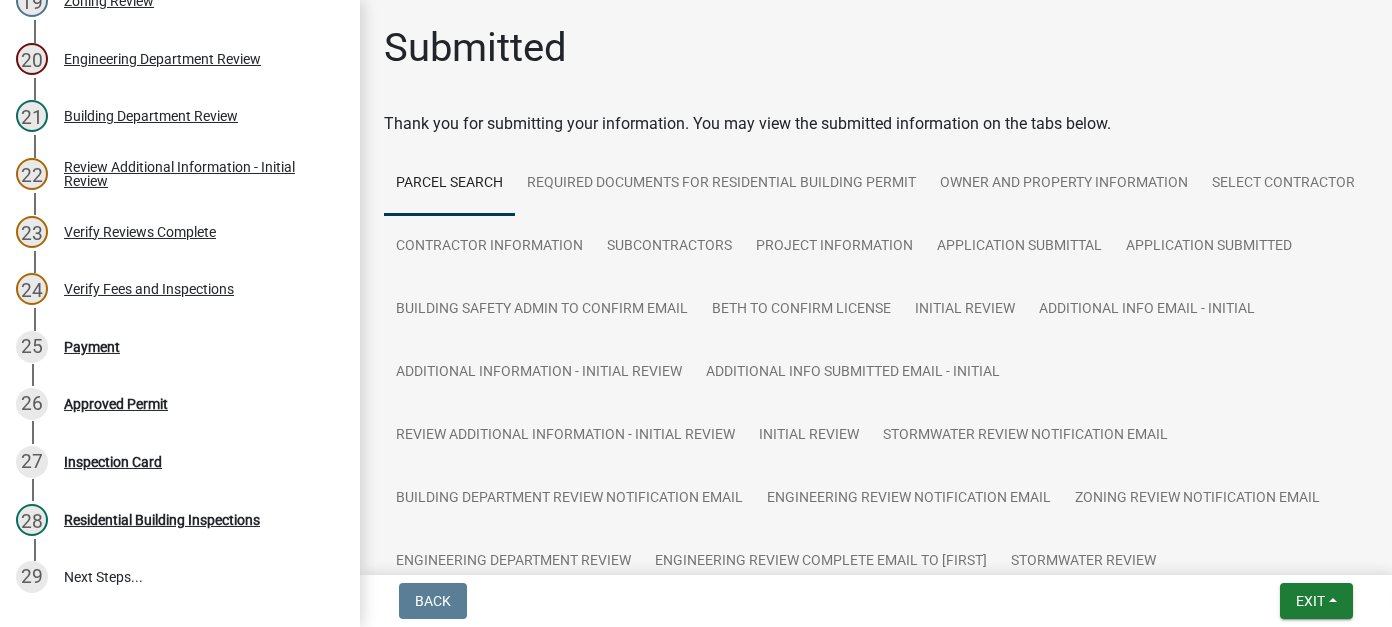 scroll, scrollTop: 1400, scrollLeft: 0, axis: vertical 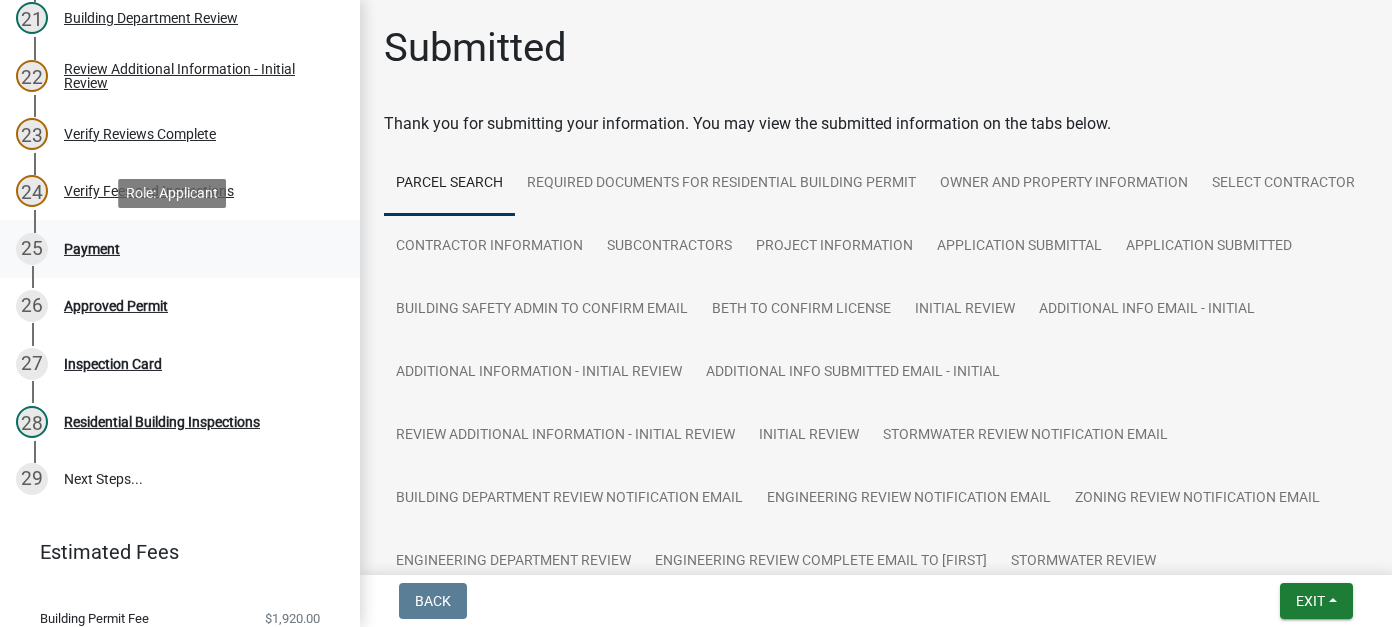 click on "Payment" at bounding box center [92, 249] 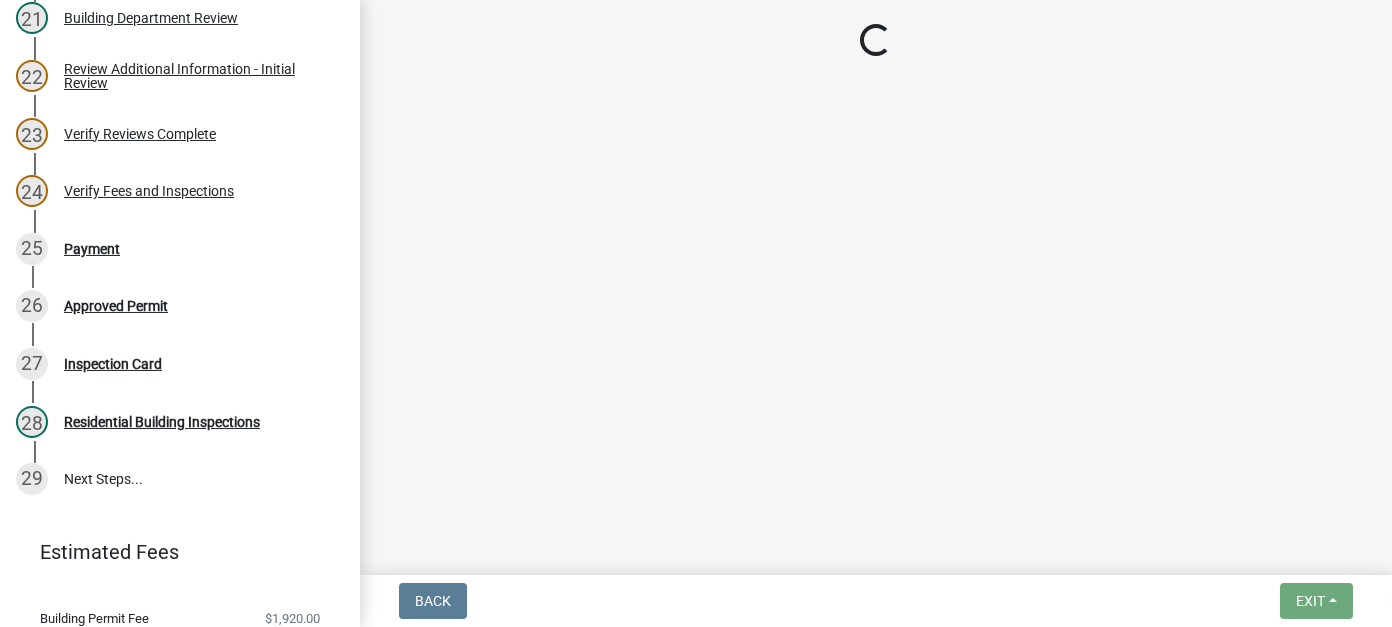 select on "3: 3" 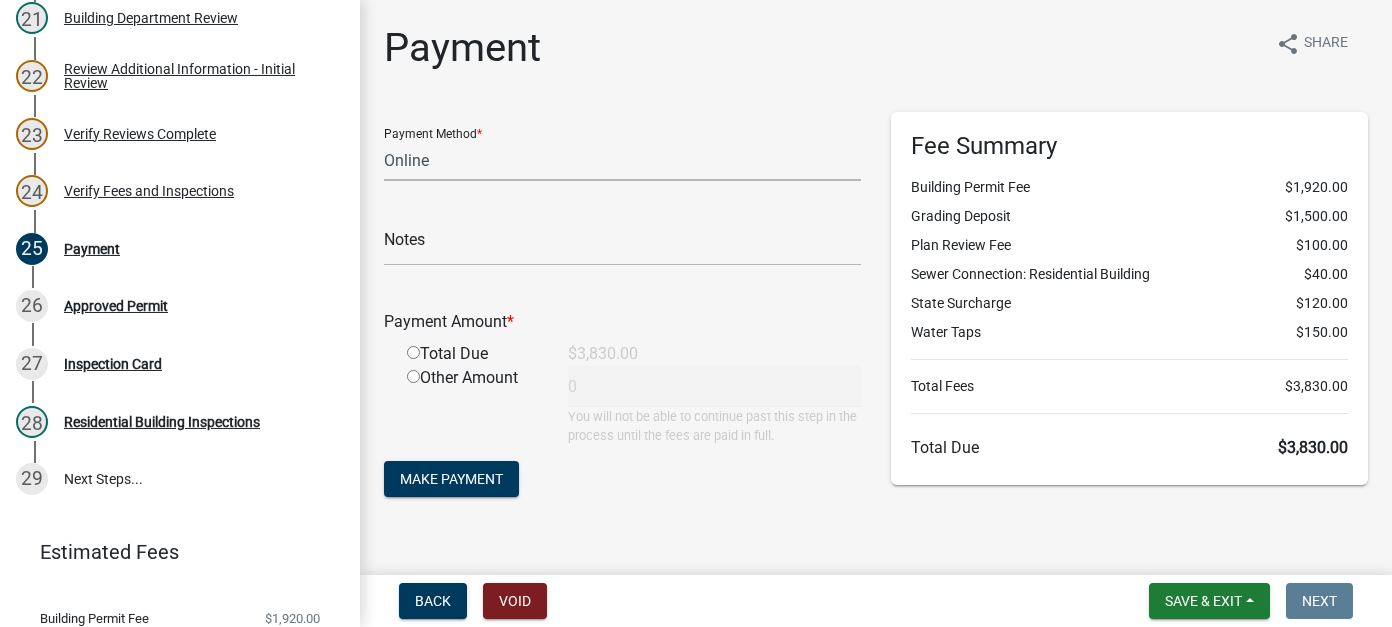 click on "Credit Card POS Check Cash Online" 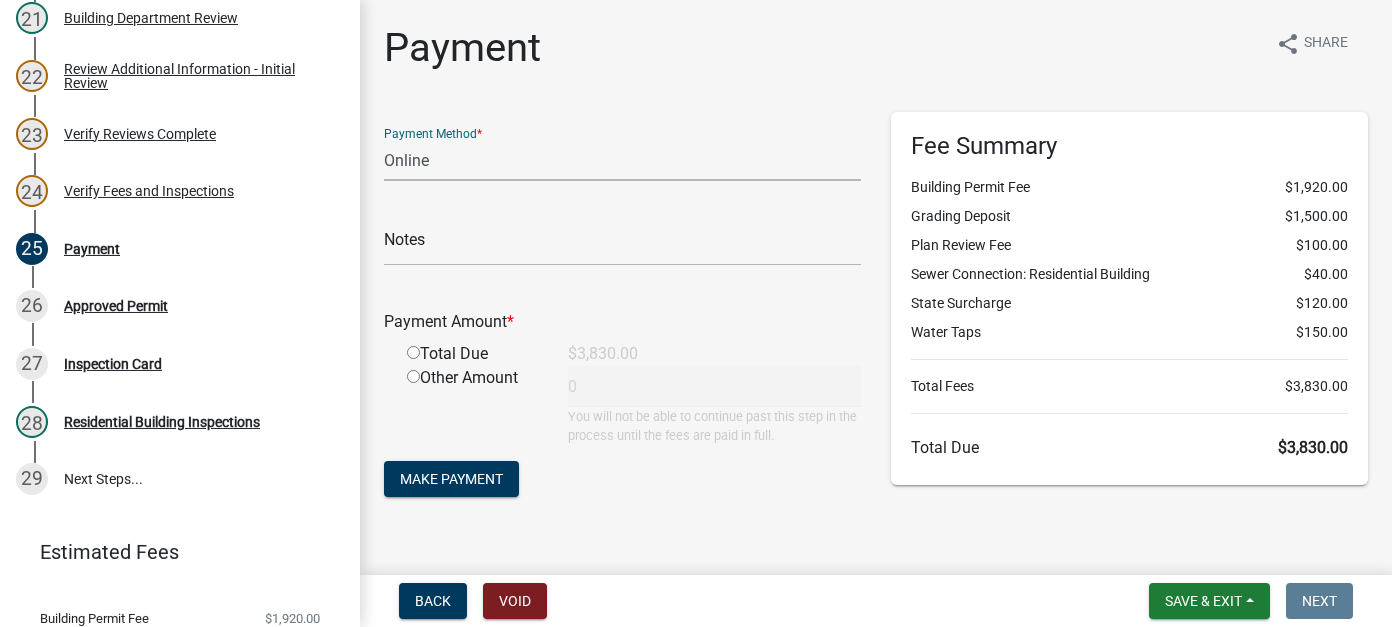 click on "Credit Card POS Check Cash Online" 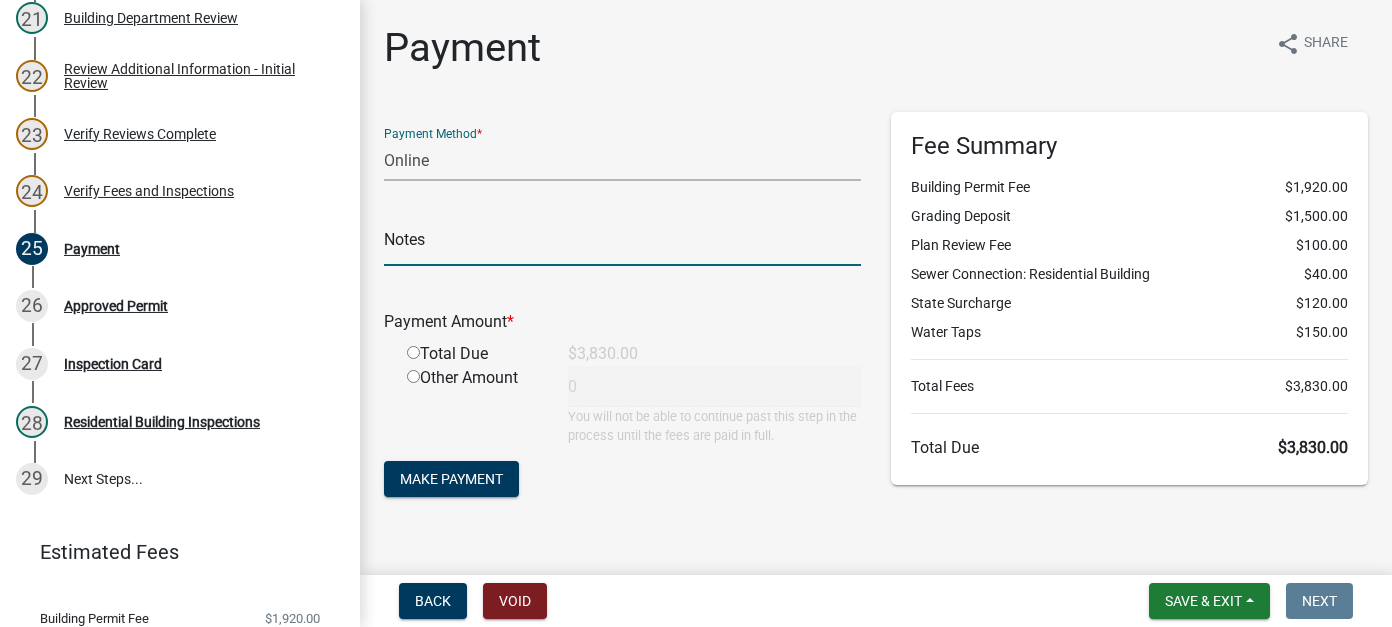 click 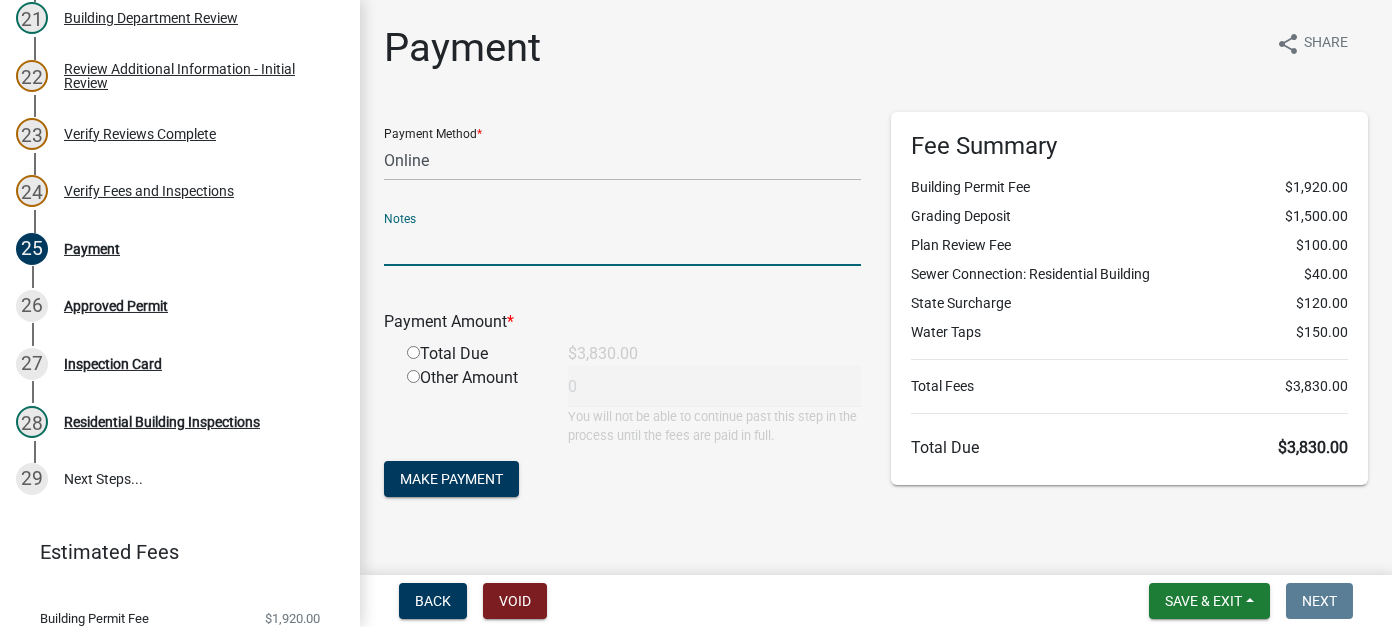 click on "Other Amount" 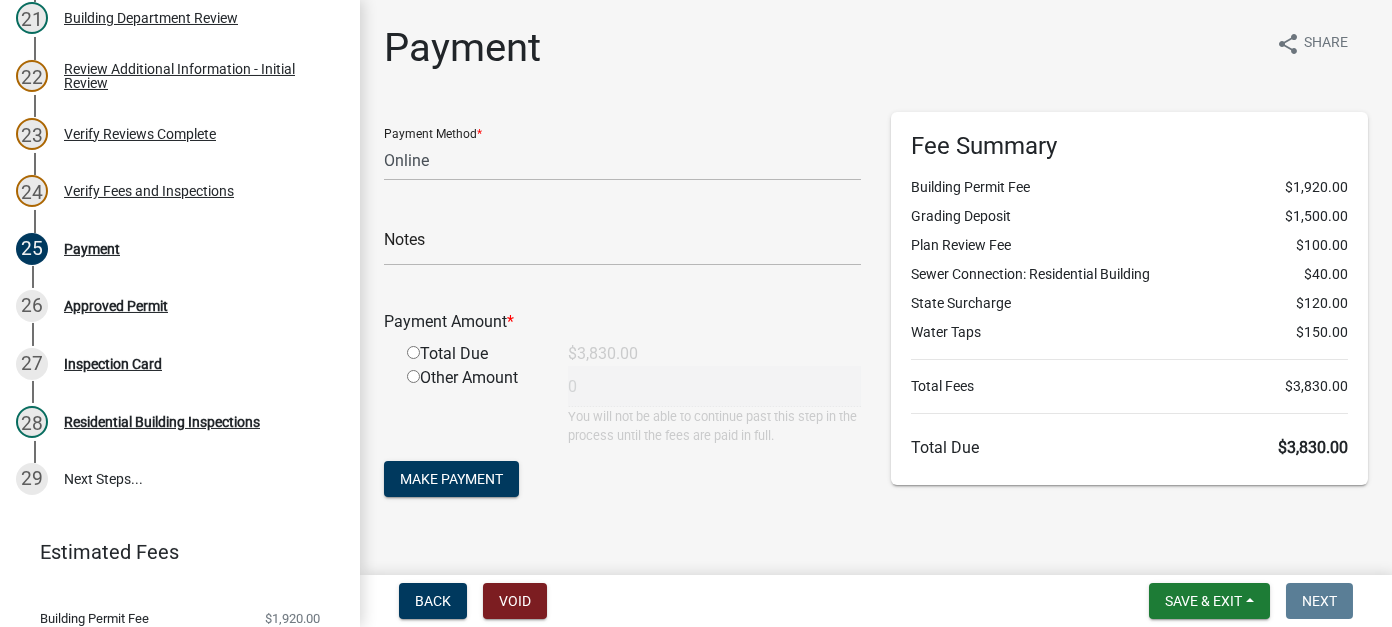 click 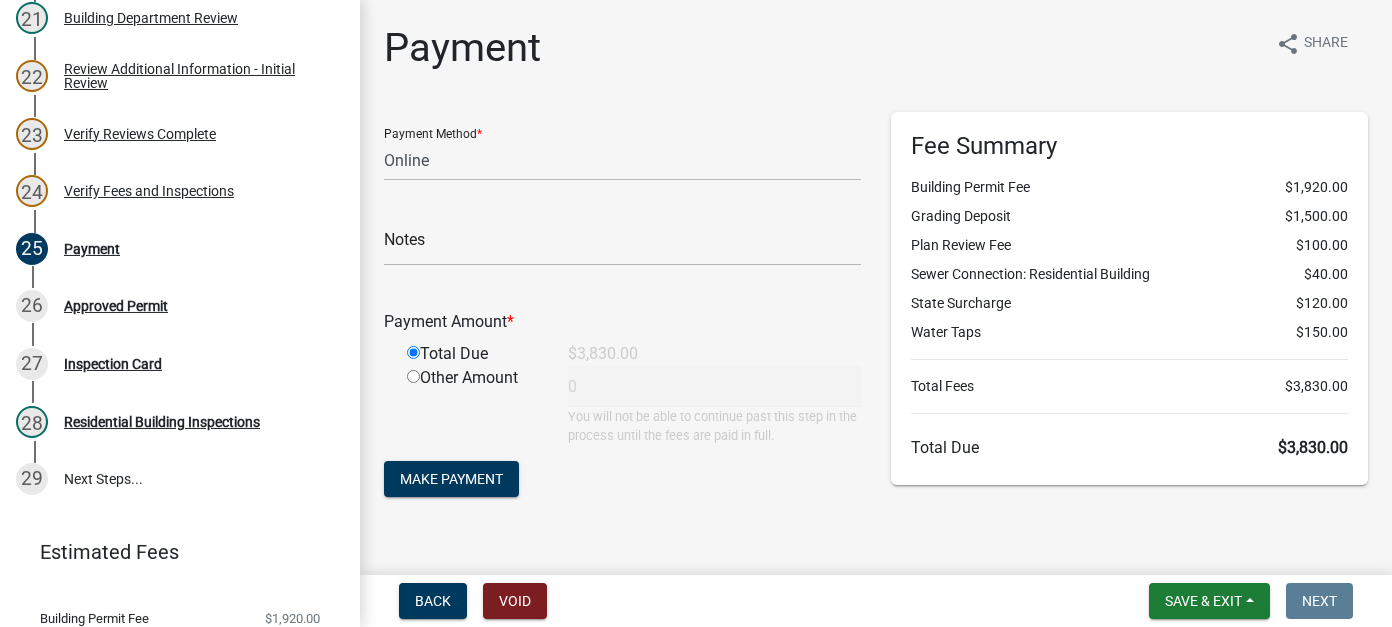 type on "3830" 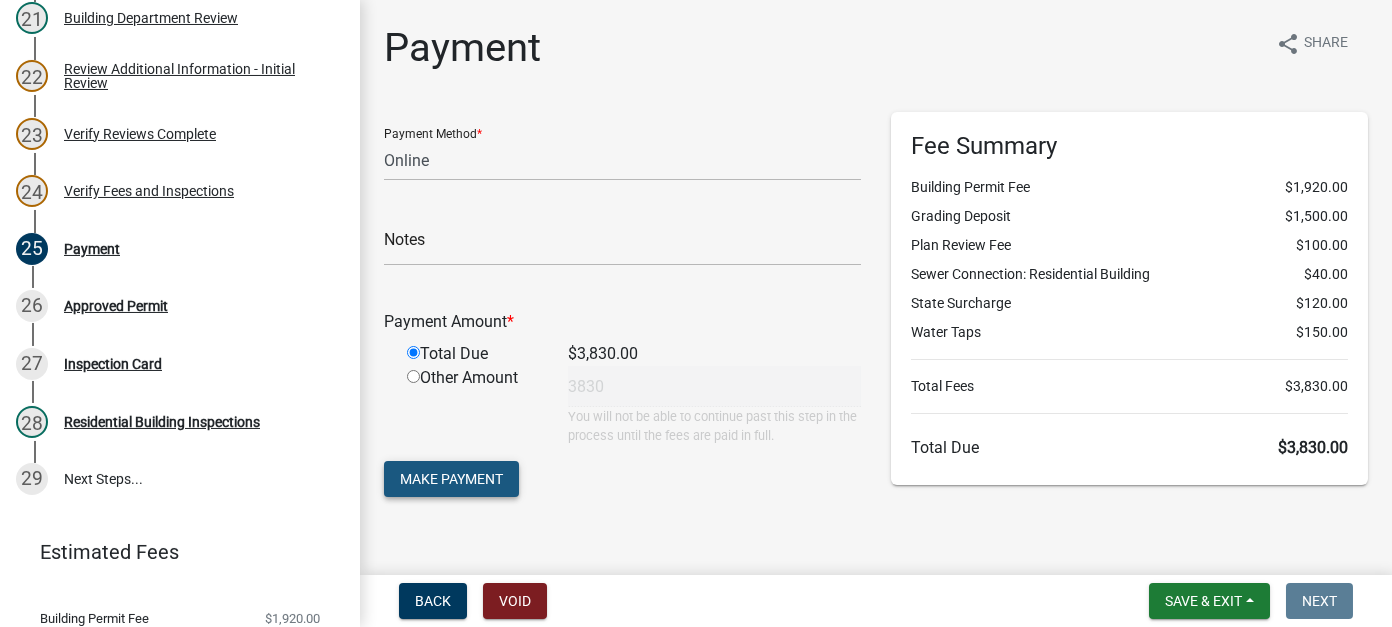 click on "Make Payment" 